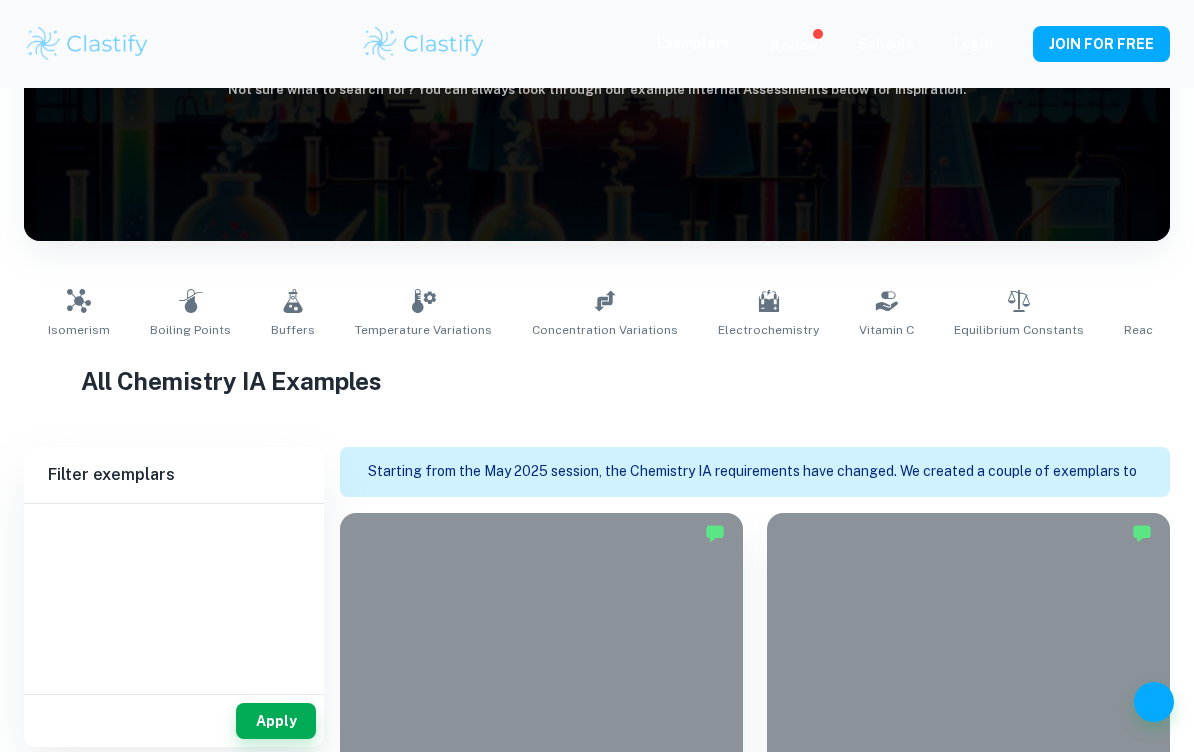 scroll, scrollTop: 452, scrollLeft: 0, axis: vertical 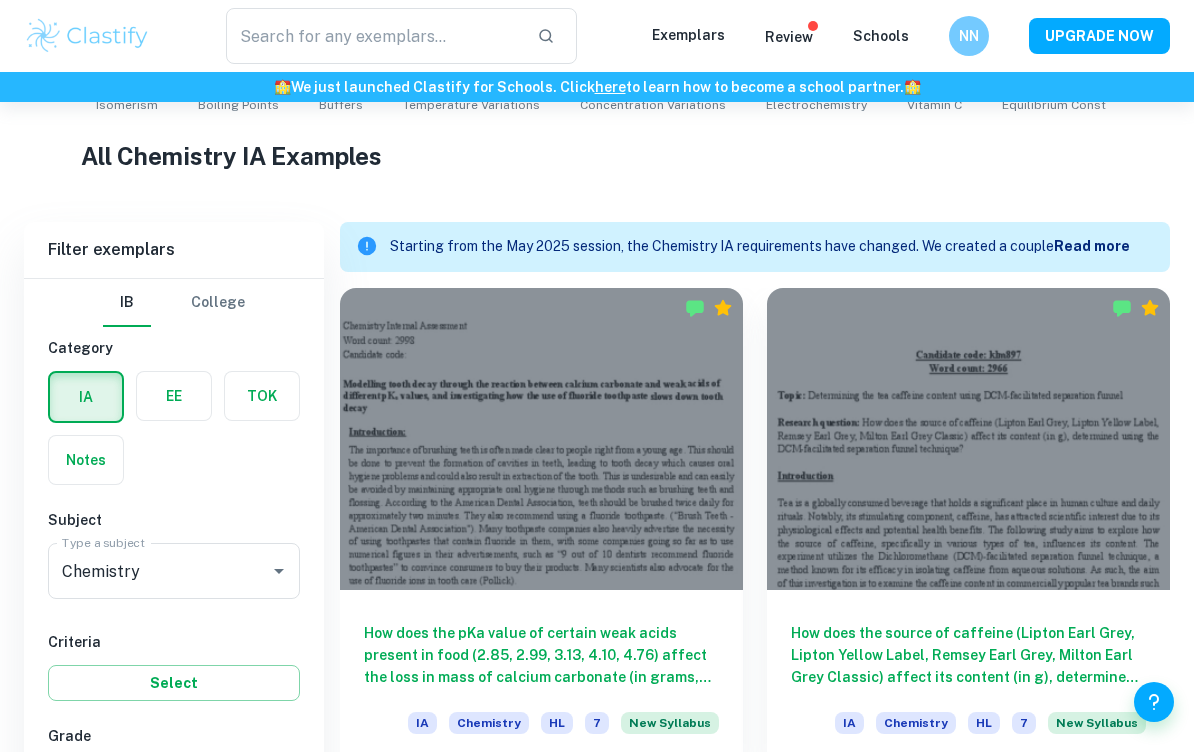type on "Chemistry" 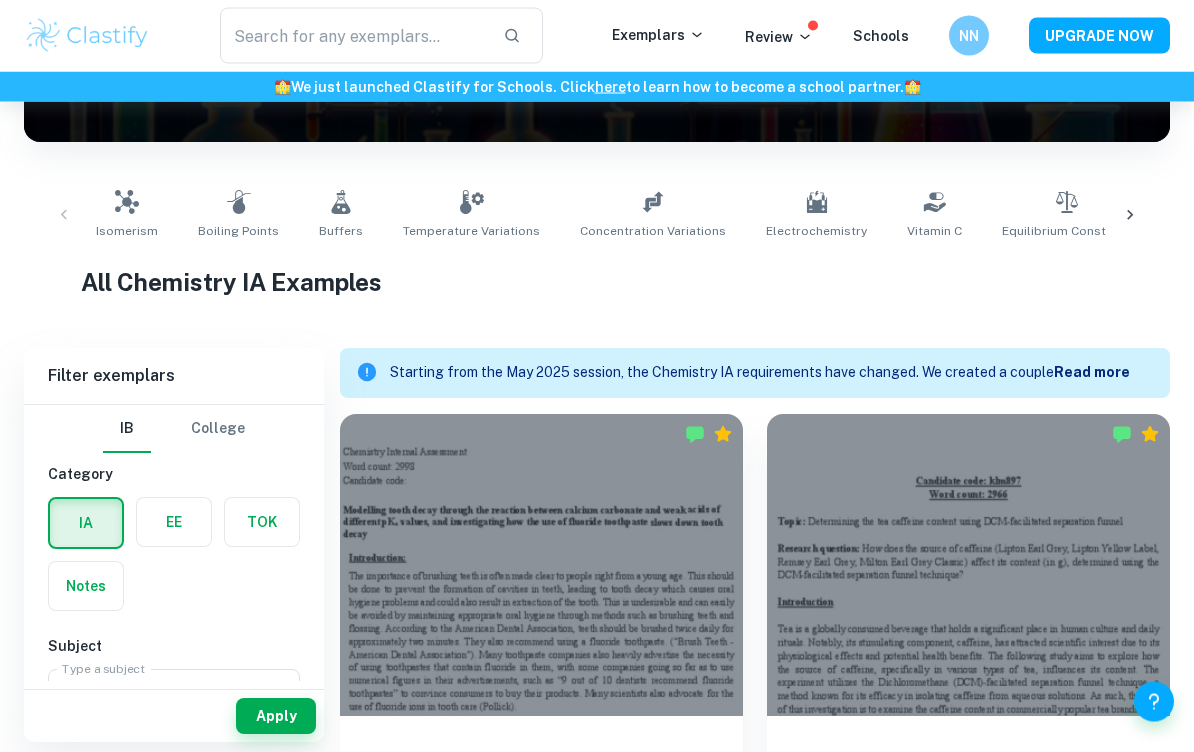 scroll, scrollTop: 301, scrollLeft: 0, axis: vertical 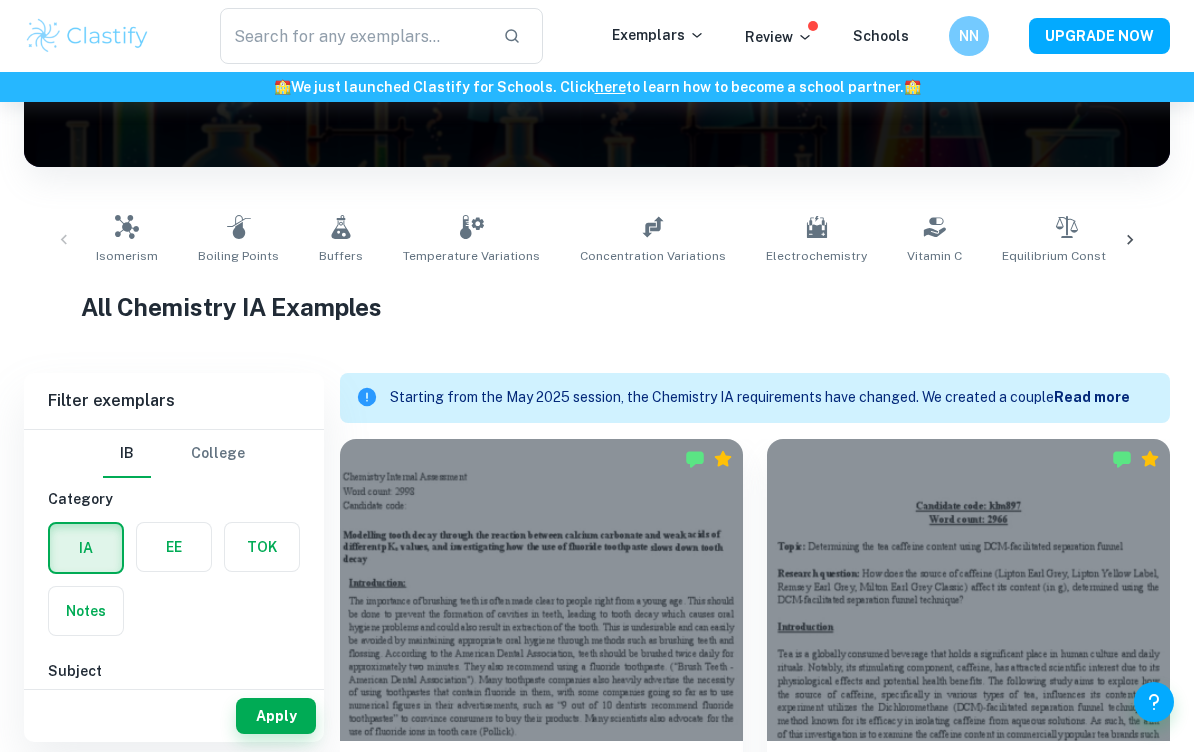 click at bounding box center (1130, 240) 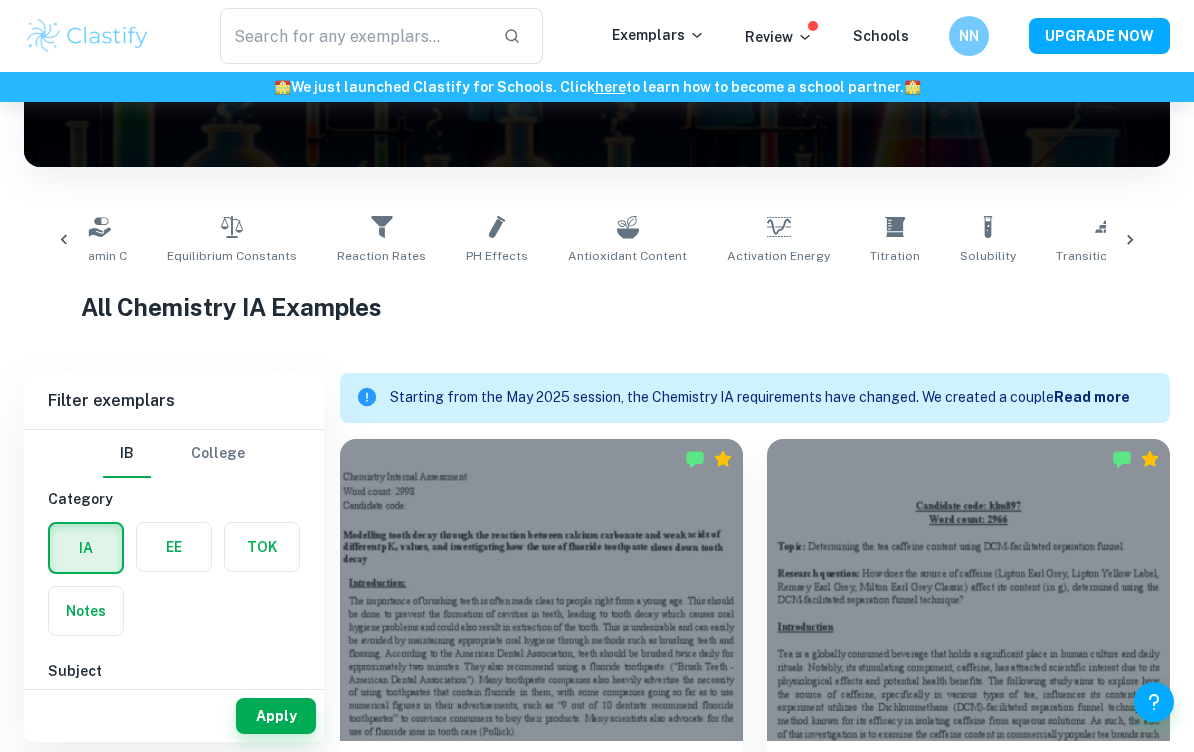 scroll, scrollTop: 0, scrollLeft: 944, axis: horizontal 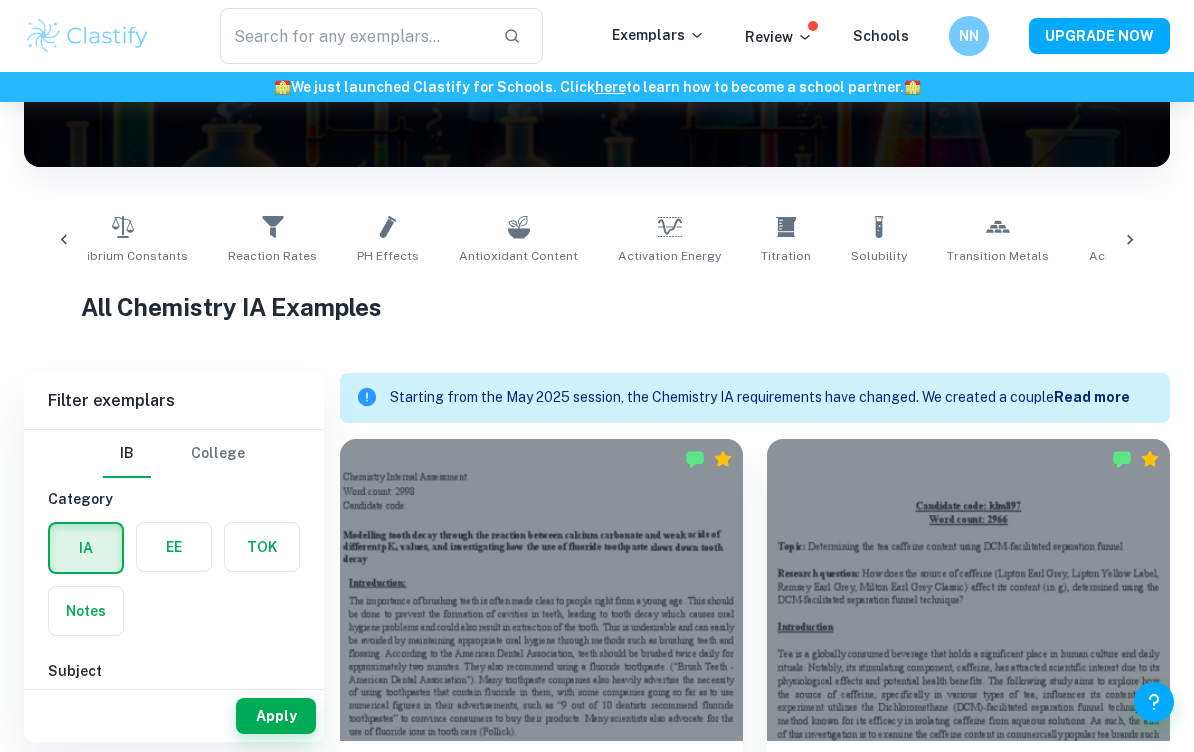click on "Solubility" at bounding box center (879, 240) 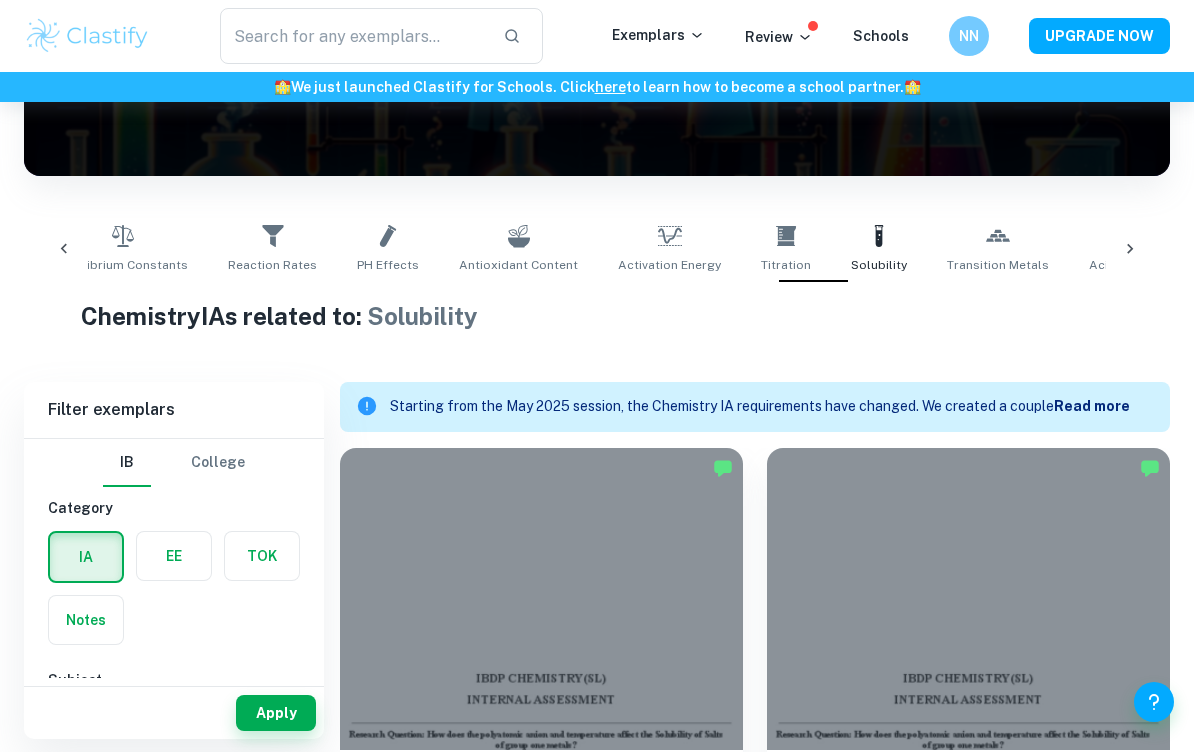 scroll, scrollTop: 293, scrollLeft: 0, axis: vertical 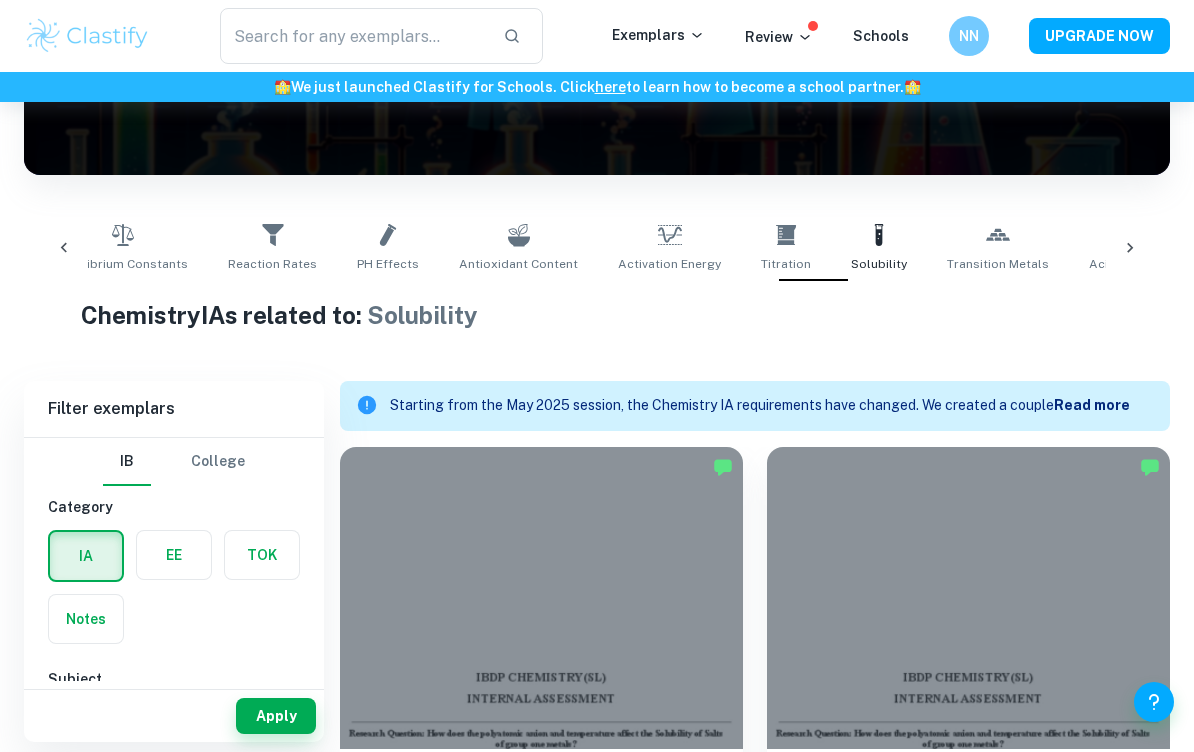 click on "Antioxidant Content" at bounding box center (518, 248) 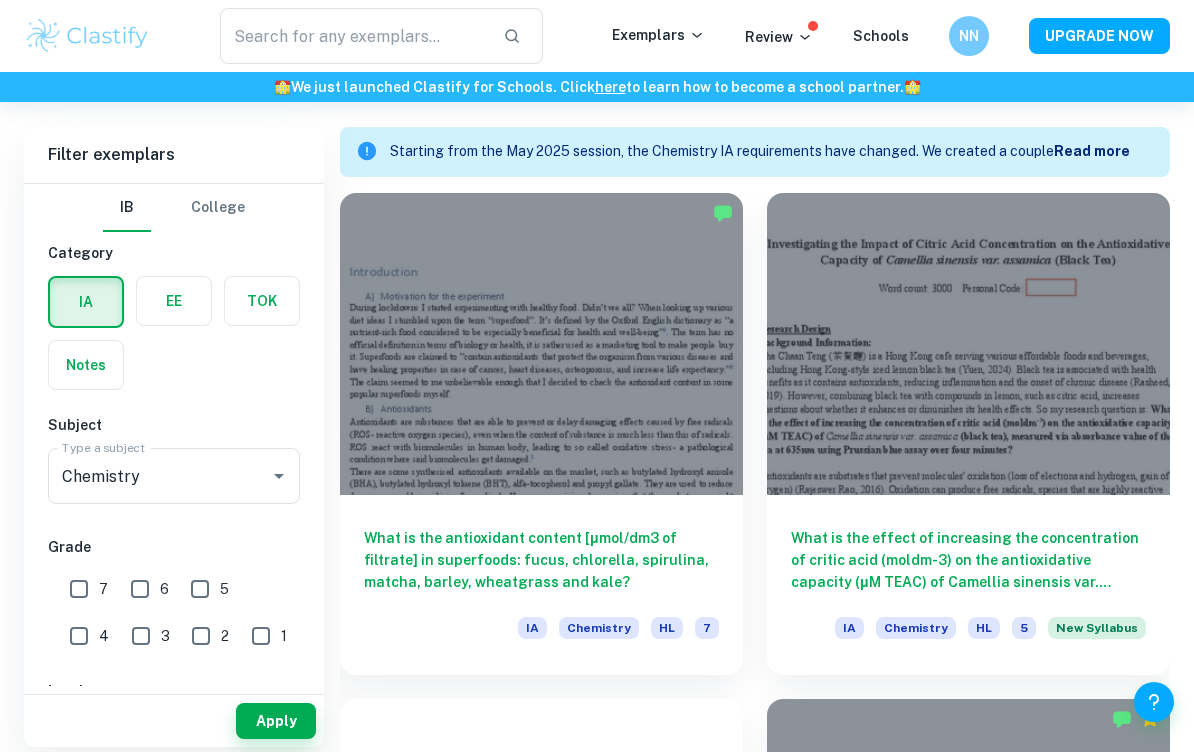 scroll, scrollTop: 552, scrollLeft: 0, axis: vertical 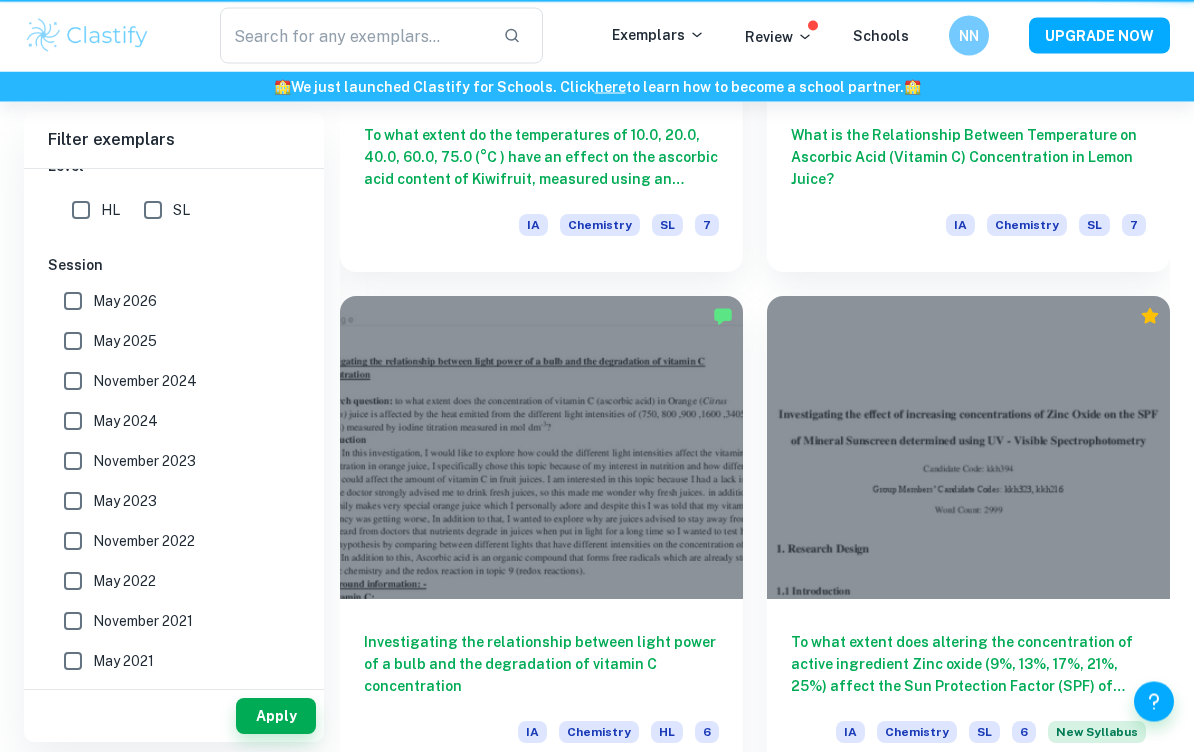 type on "Solubility" 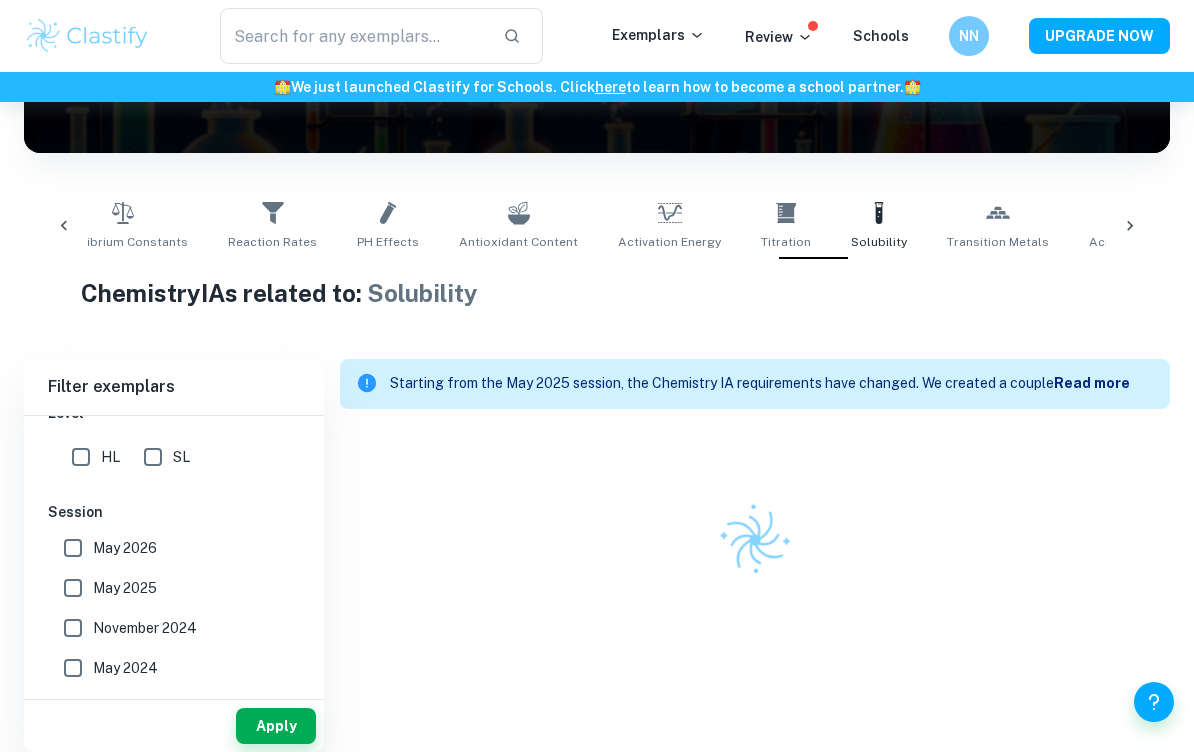 scroll, scrollTop: 323, scrollLeft: 0, axis: vertical 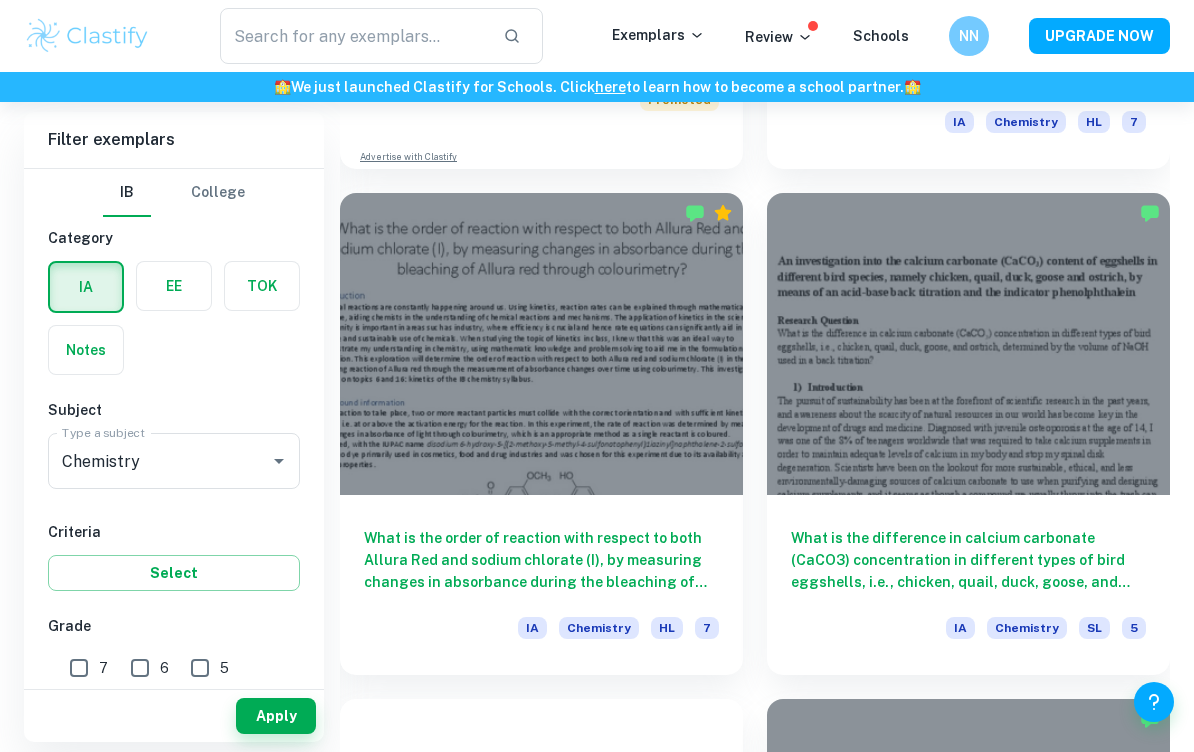 click at bounding box center [541, 344] 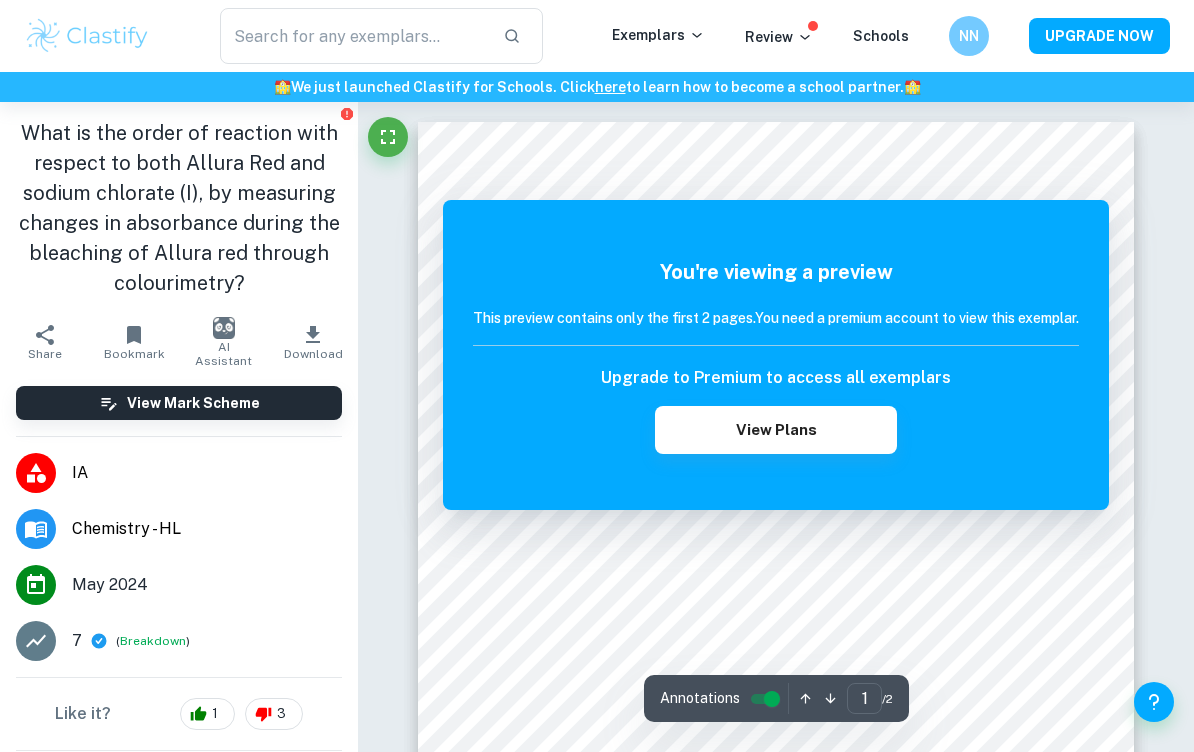 scroll, scrollTop: 38, scrollLeft: 0, axis: vertical 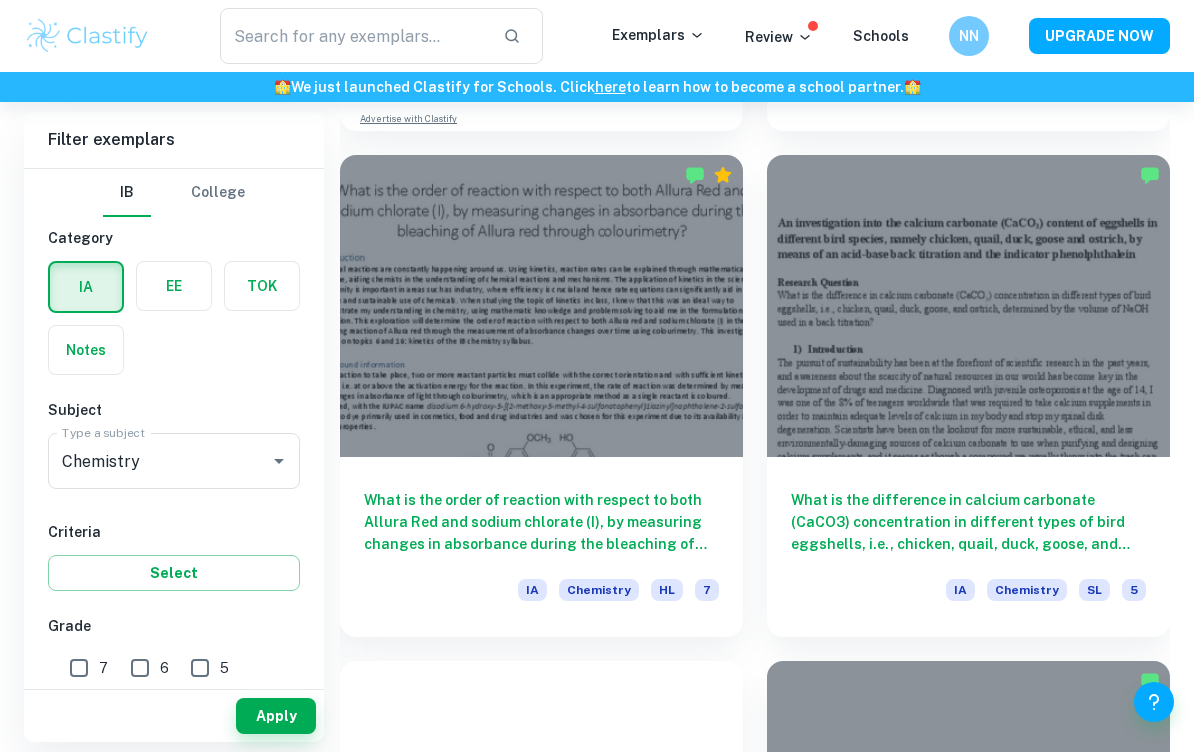 click at bounding box center (968, 306) 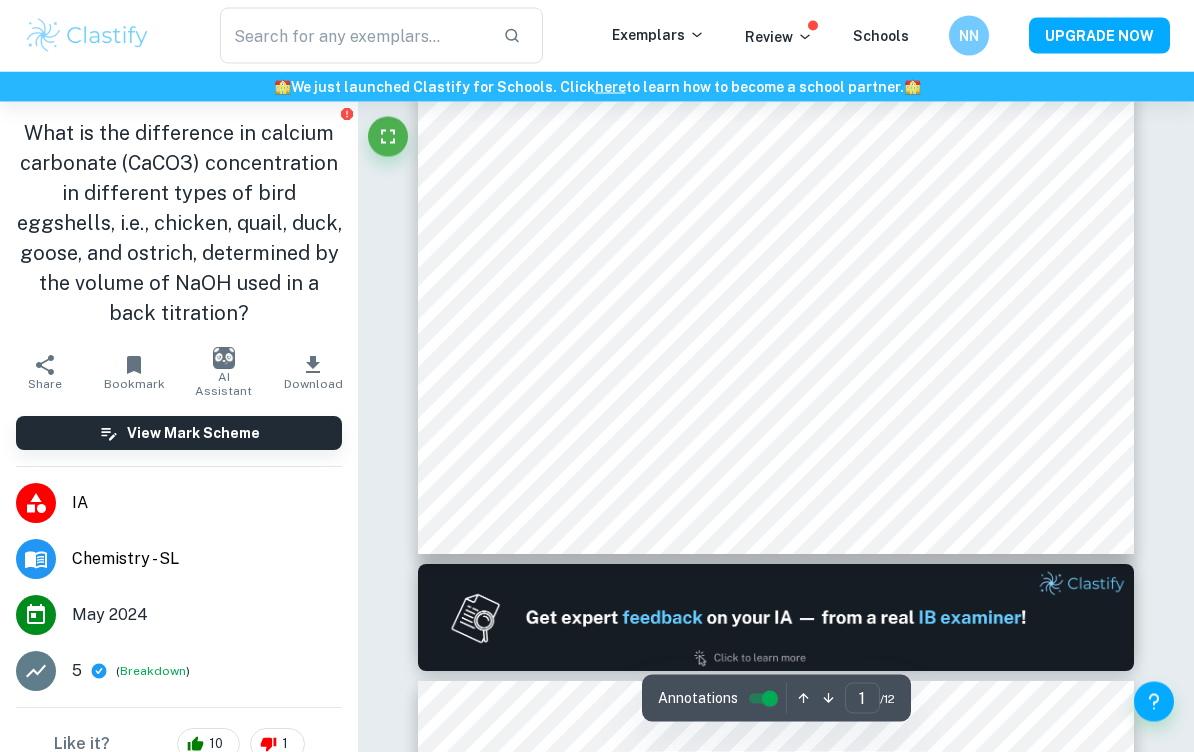scroll, scrollTop: 580, scrollLeft: 0, axis: vertical 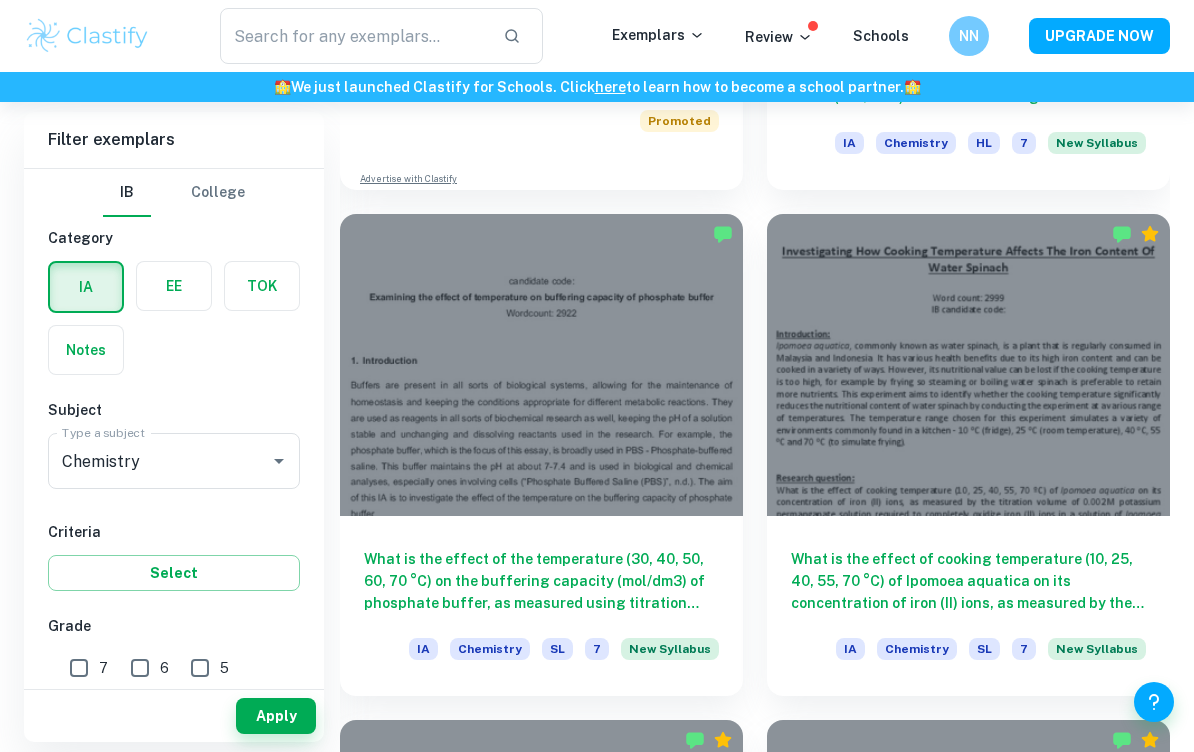 click at bounding box center (541, 365) 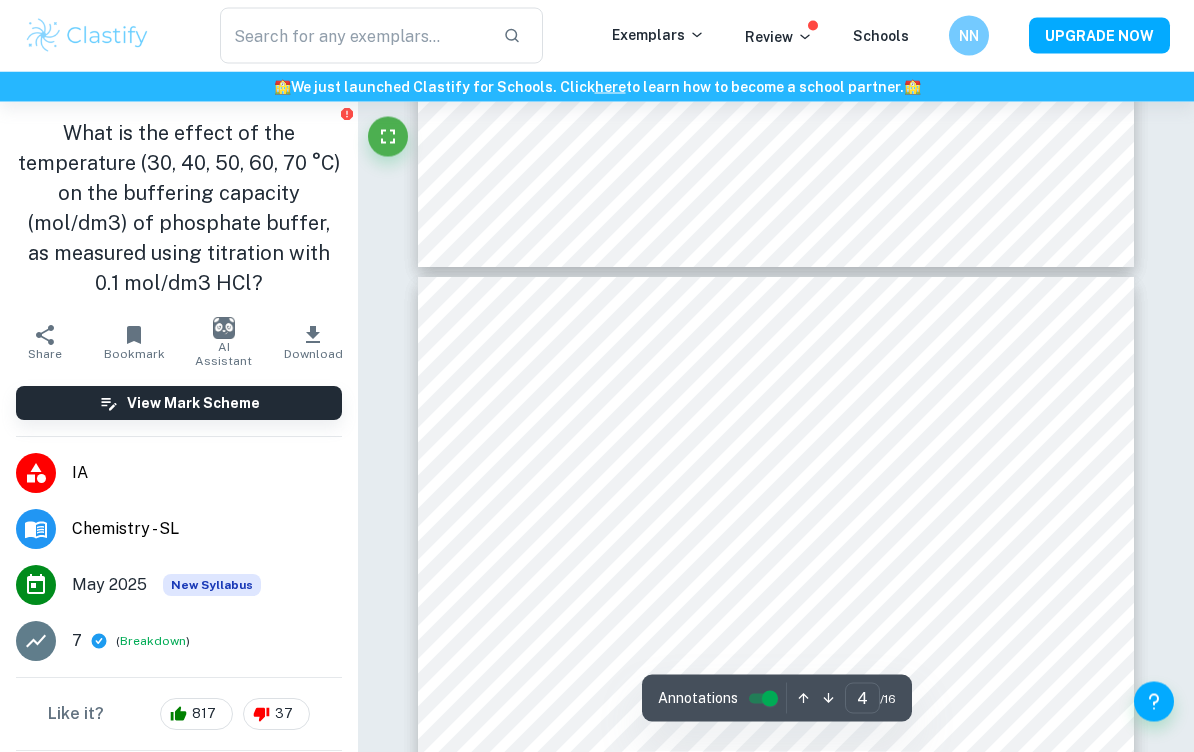 scroll, scrollTop: 3146, scrollLeft: 0, axis: vertical 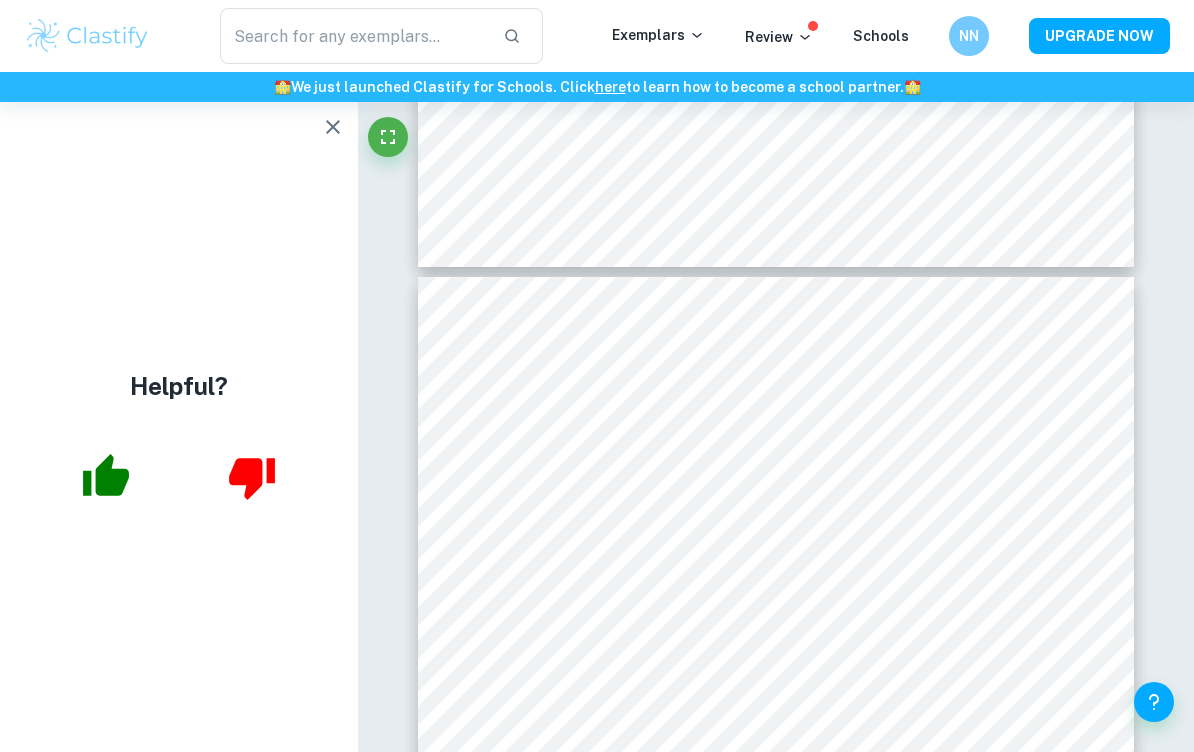click 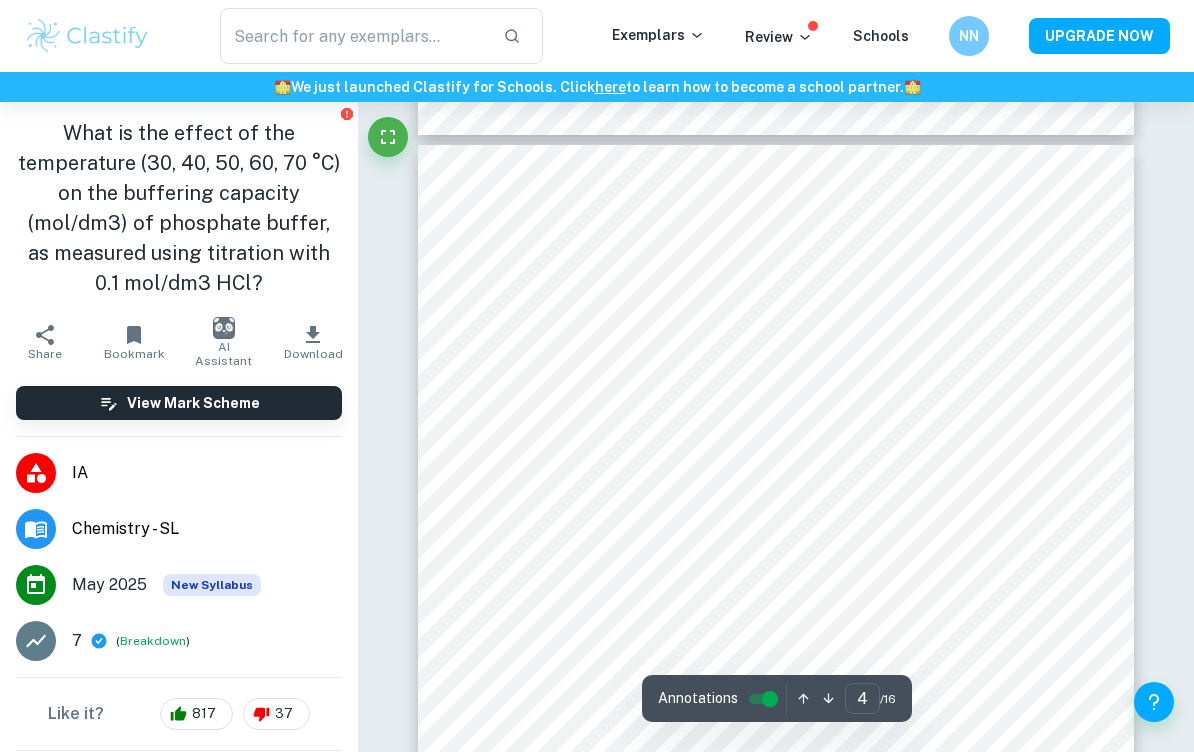 scroll, scrollTop: 3280, scrollLeft: 0, axis: vertical 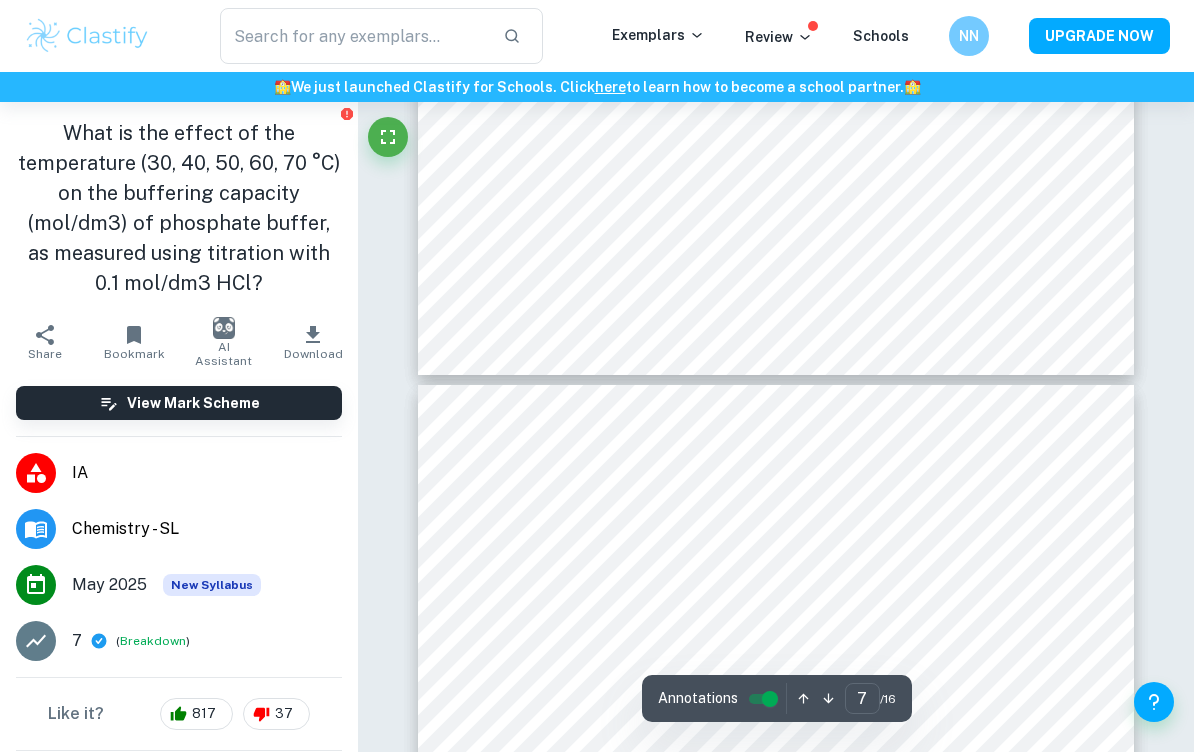 type on "8" 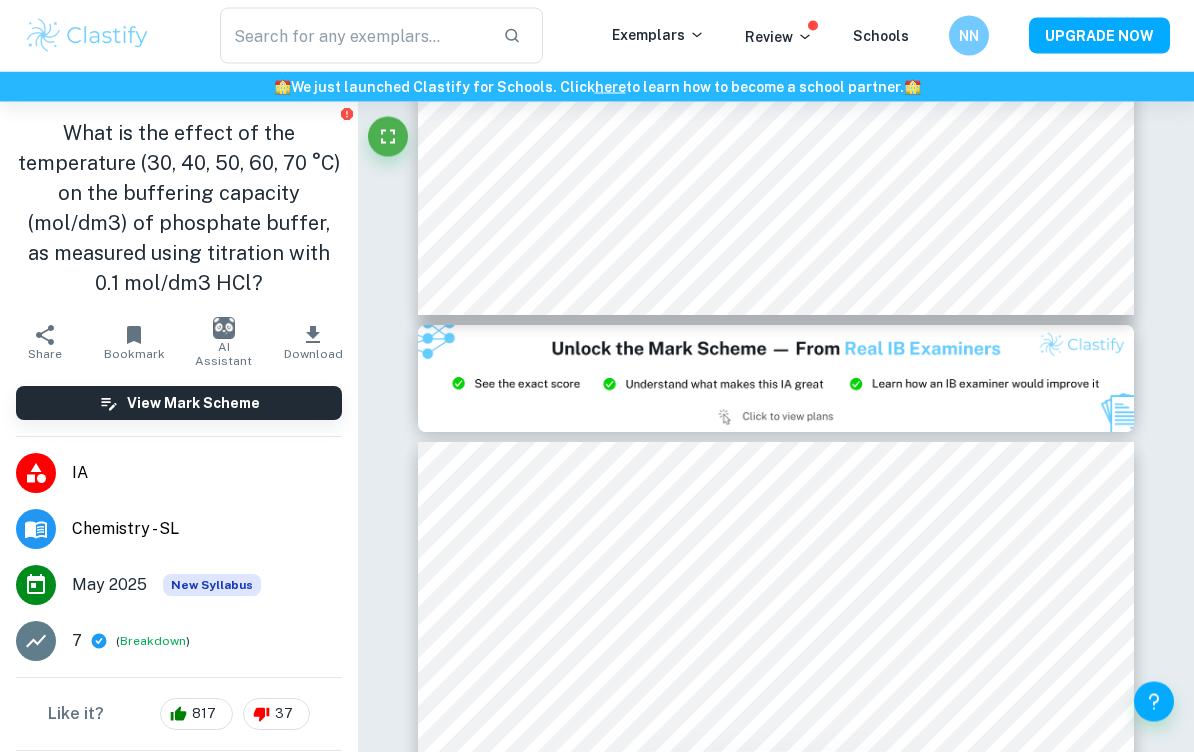 scroll, scrollTop: 8208, scrollLeft: 0, axis: vertical 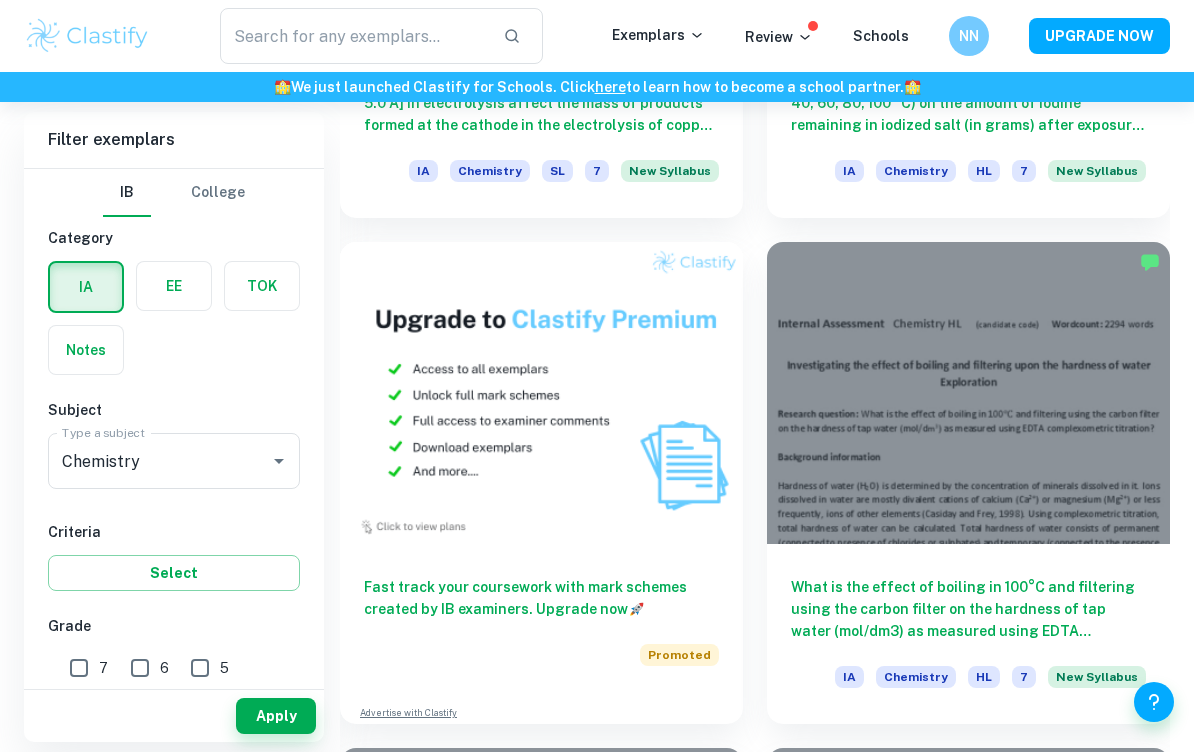 click at bounding box center (968, 393) 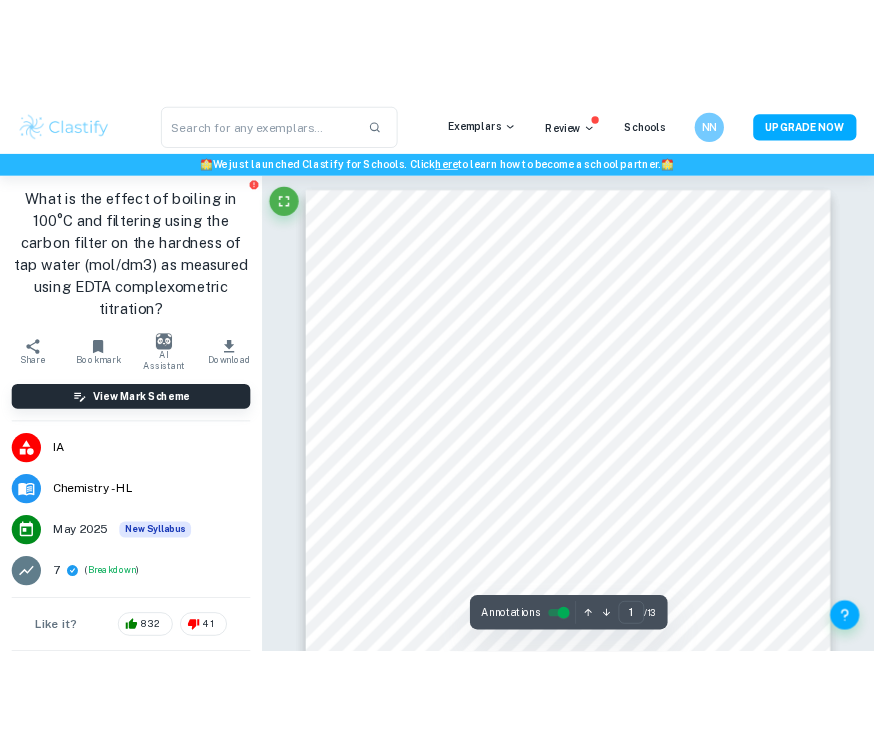 scroll, scrollTop: 0, scrollLeft: 0, axis: both 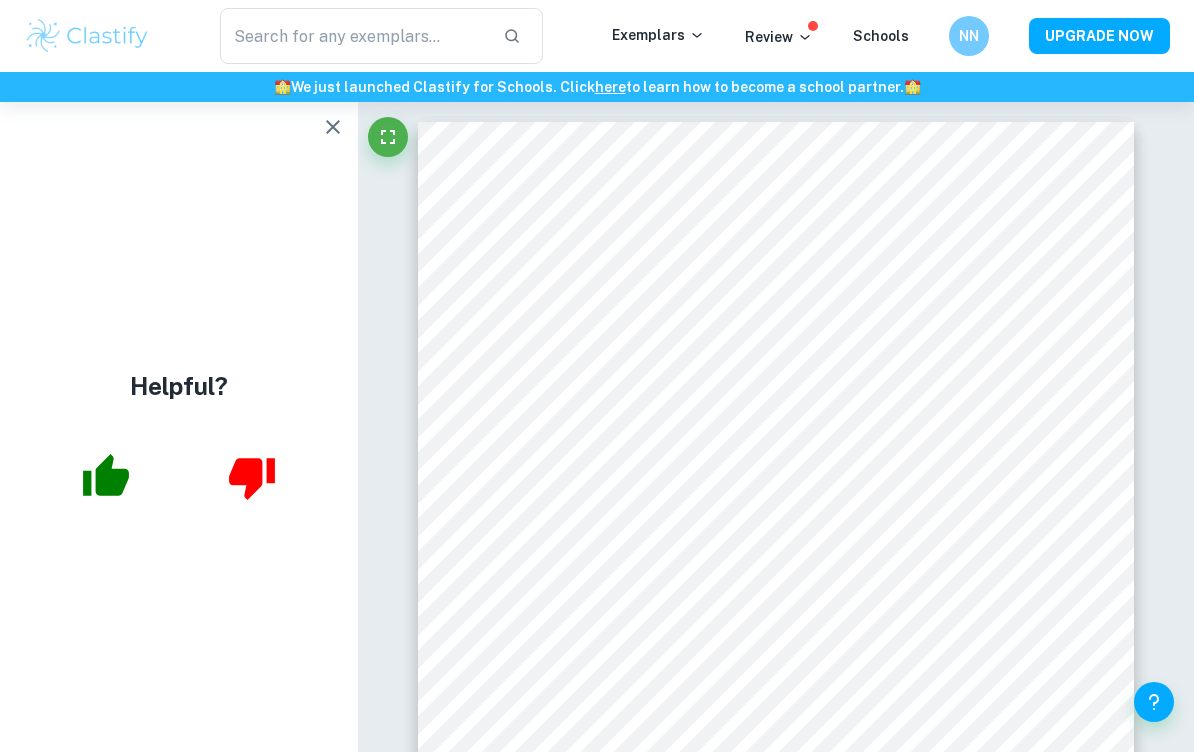click at bounding box center [333, 127] 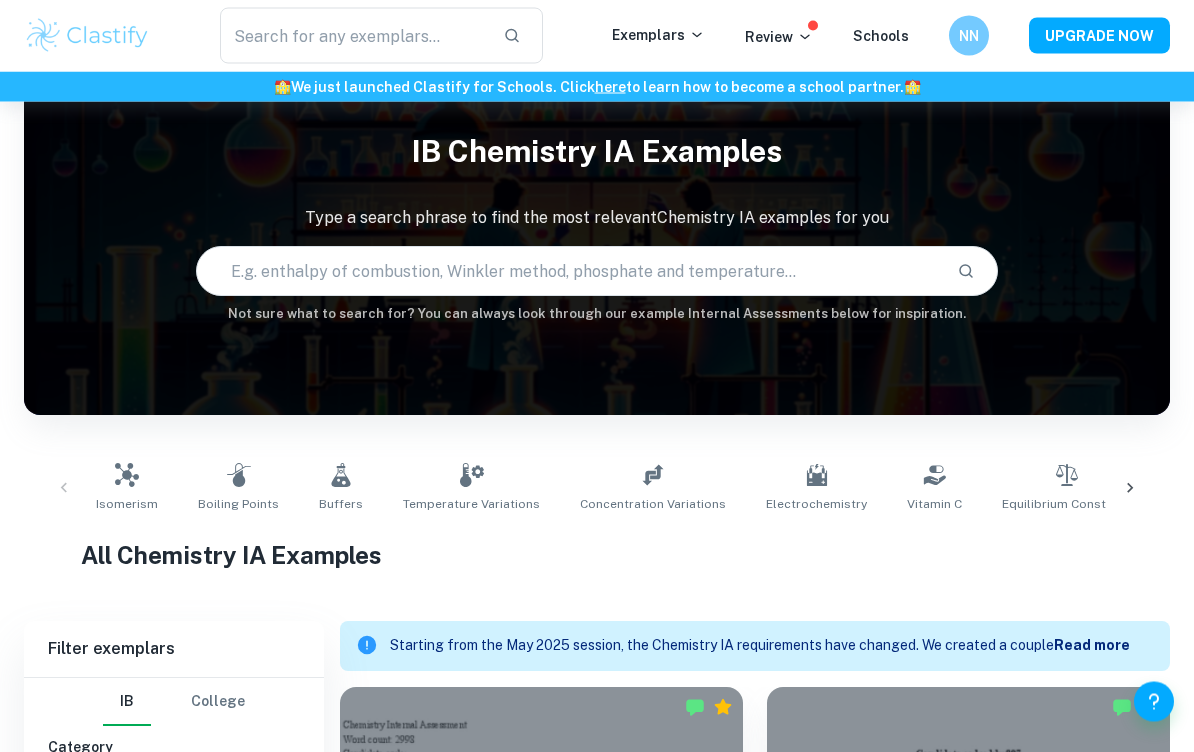 scroll, scrollTop: 53, scrollLeft: 0, axis: vertical 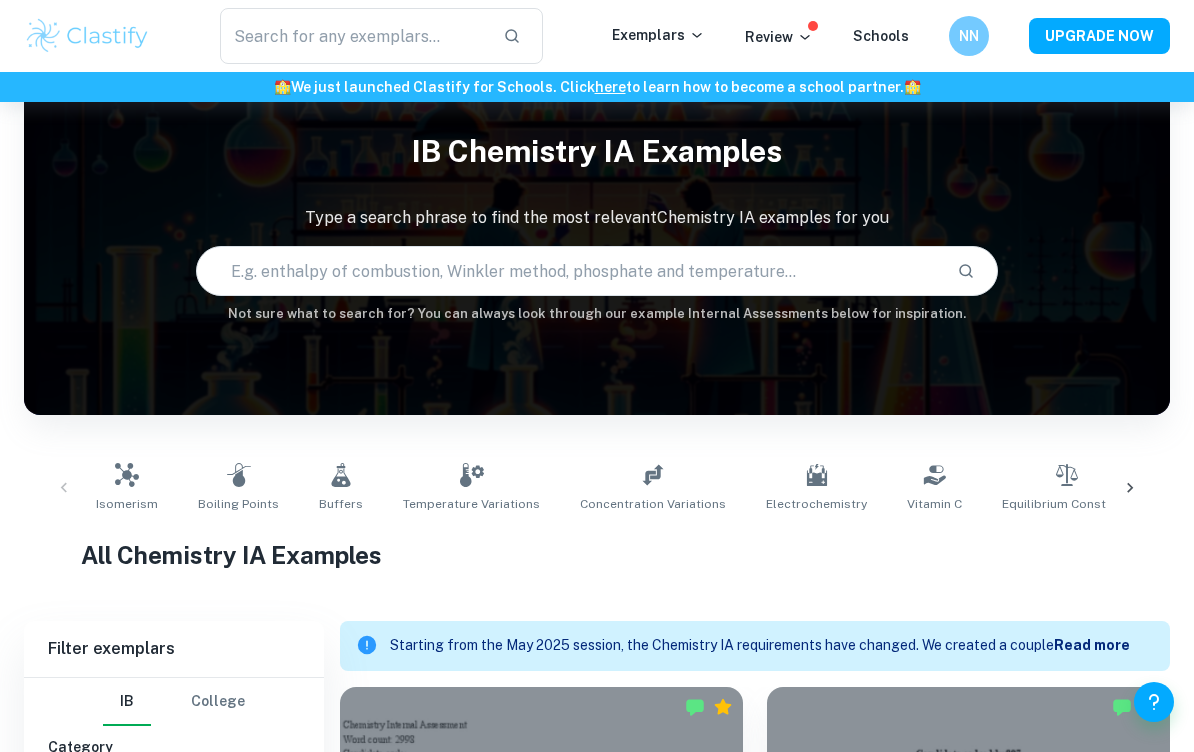 click on "Equilibrium Constants" at bounding box center [1067, 488] 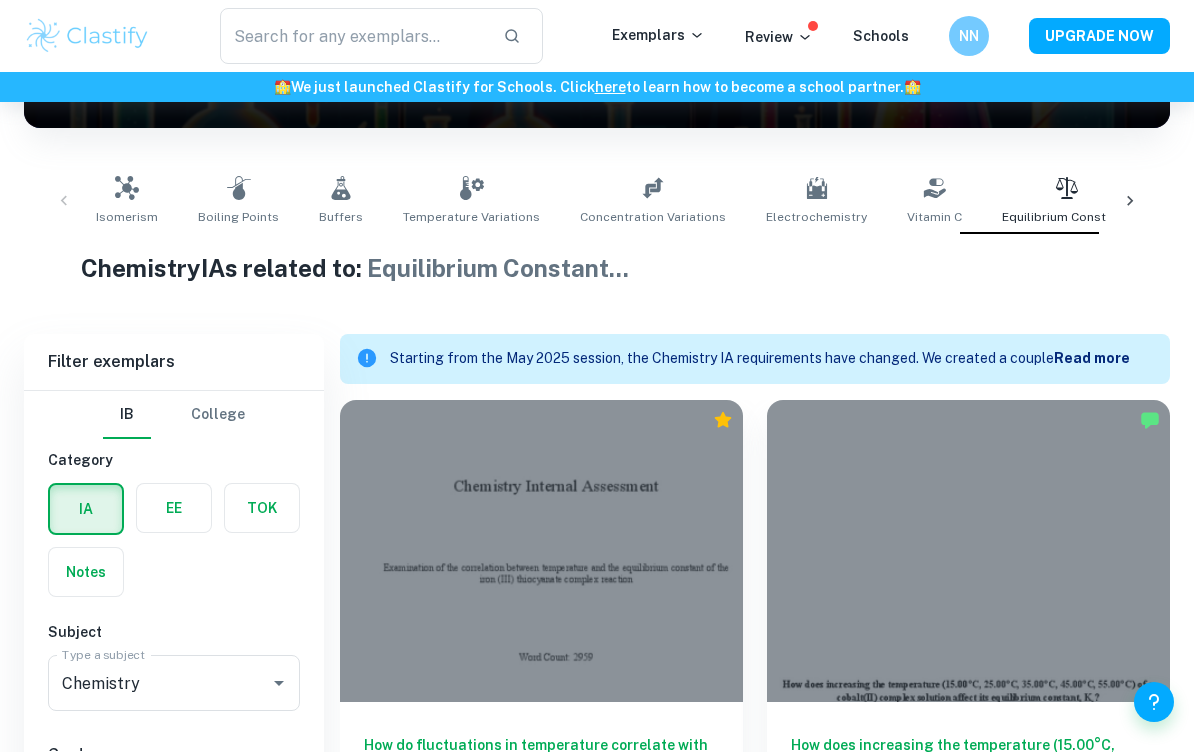 scroll, scrollTop: 333, scrollLeft: 0, axis: vertical 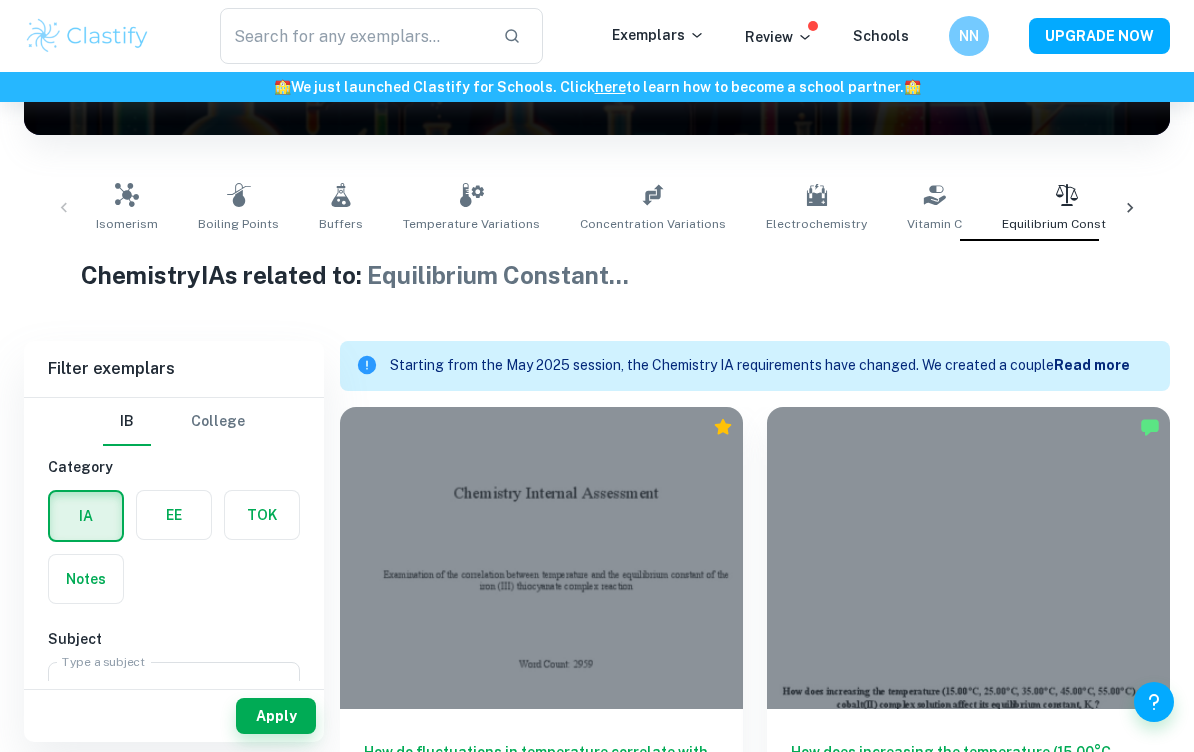 click 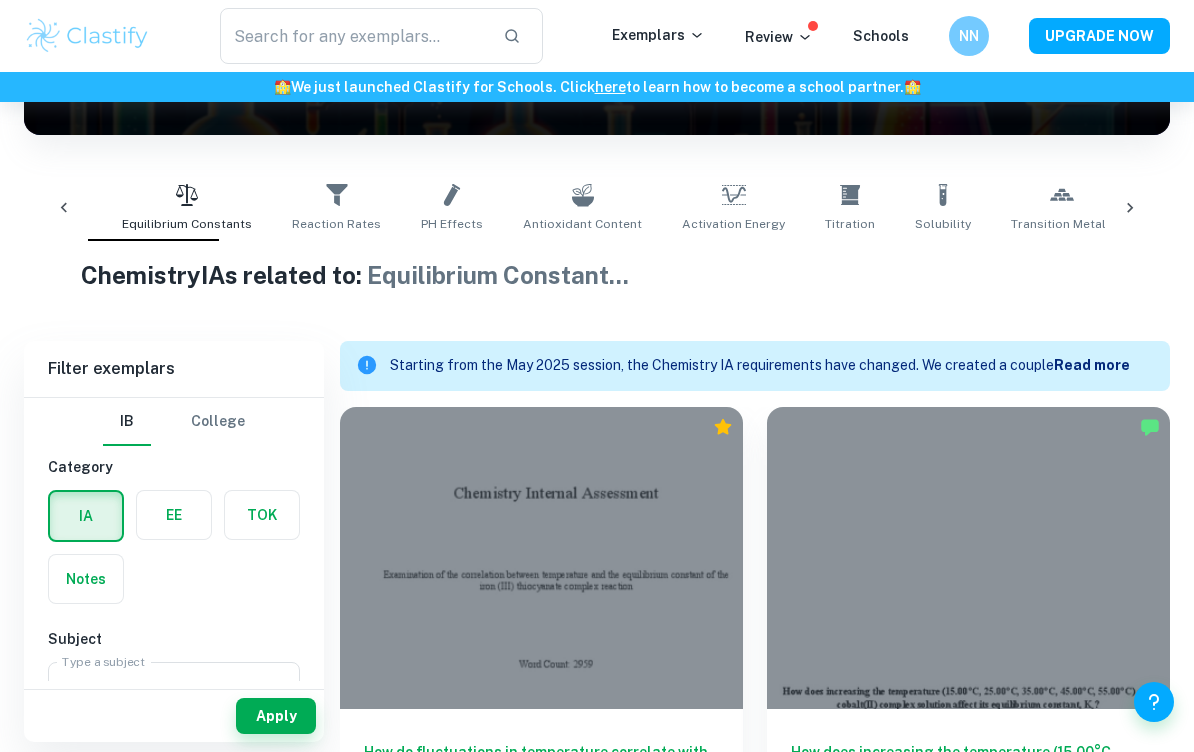 scroll, scrollTop: 0, scrollLeft: 944, axis: horizontal 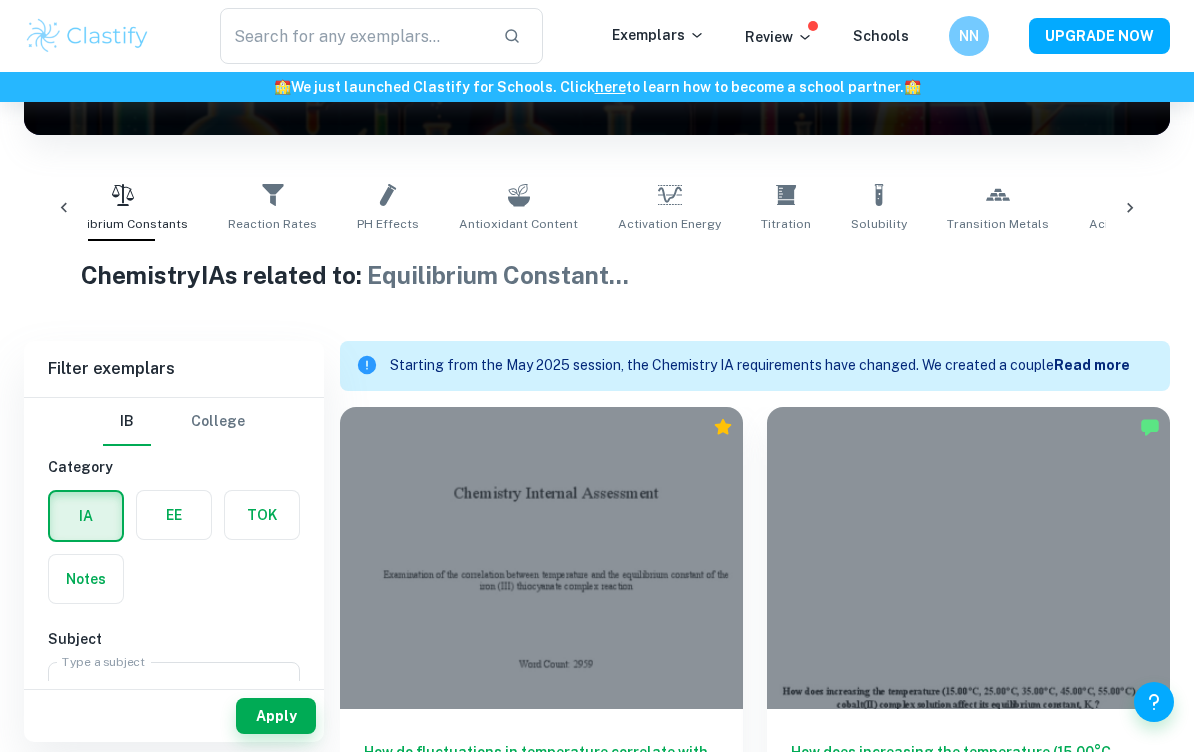 click on "Titration" at bounding box center [786, 224] 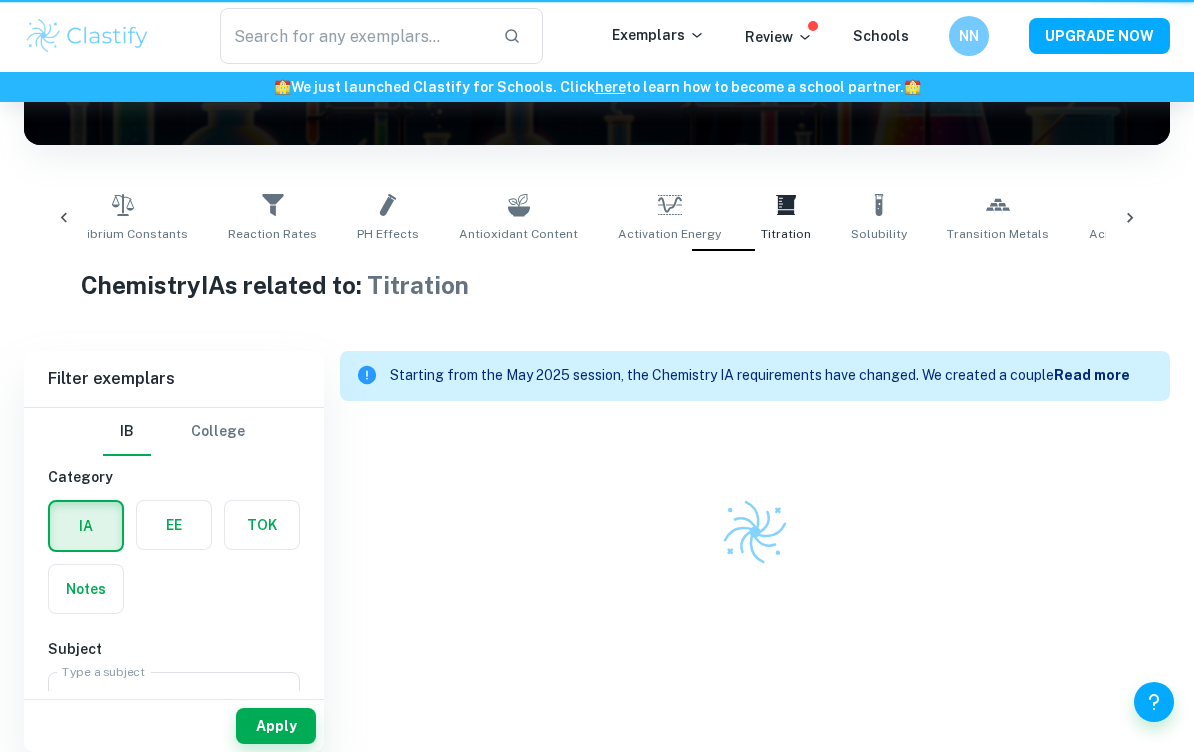 type on "Titration" 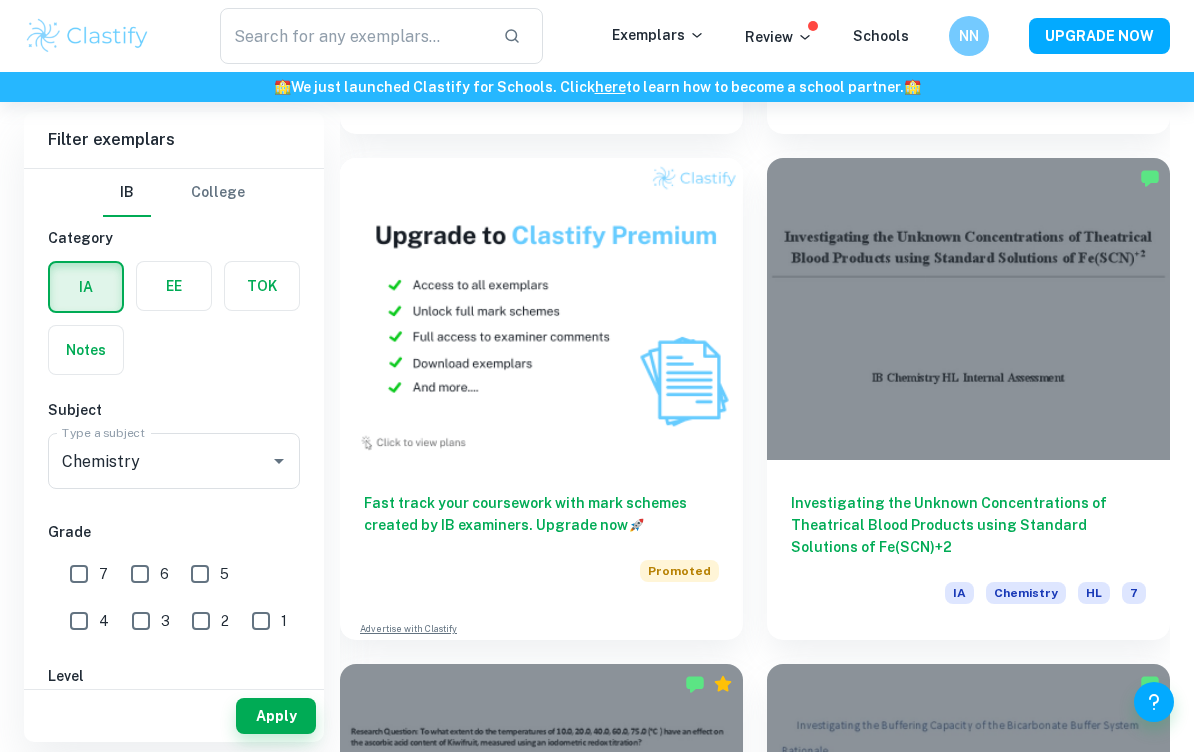 scroll, scrollTop: 6153, scrollLeft: 0, axis: vertical 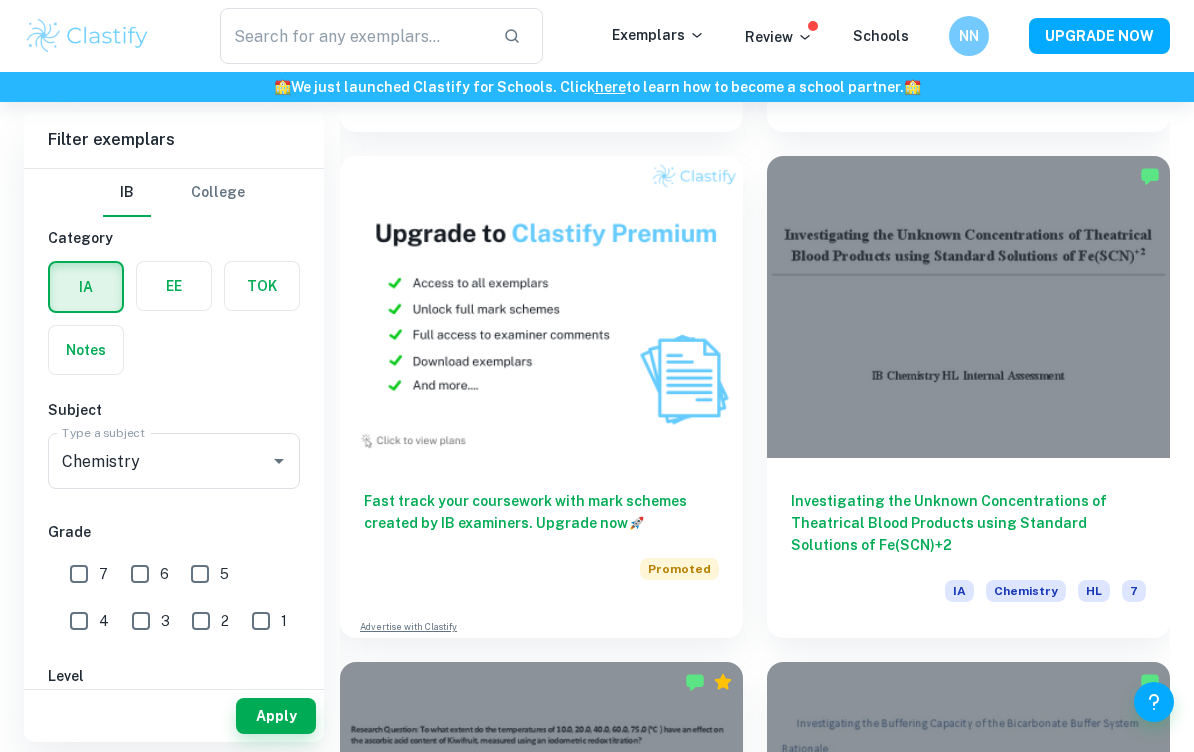 click at bounding box center (968, 307) 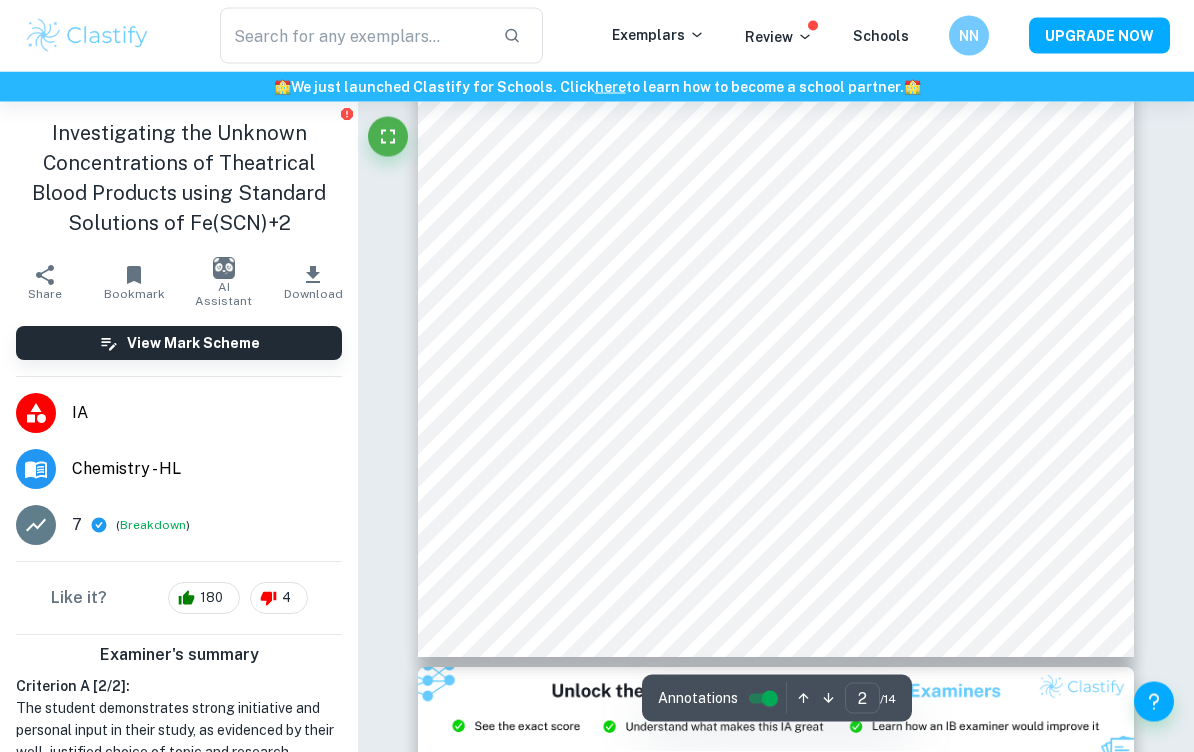 scroll, scrollTop: 1644, scrollLeft: 0, axis: vertical 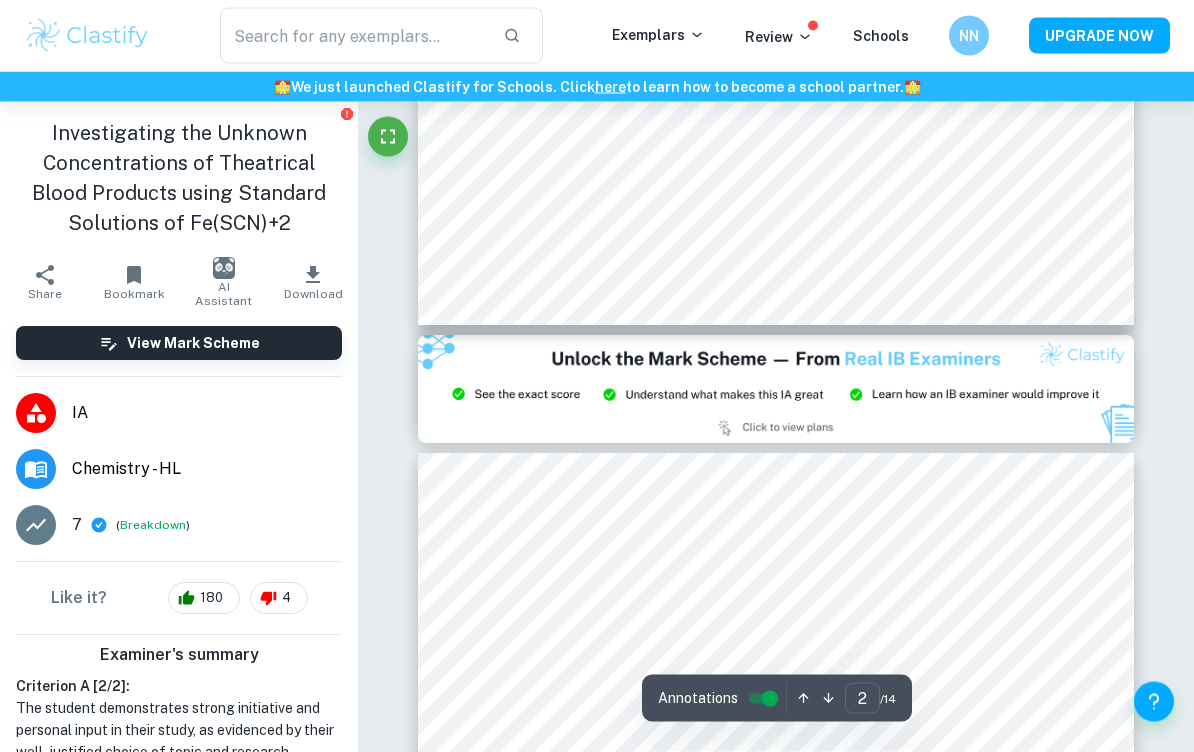 type on "3" 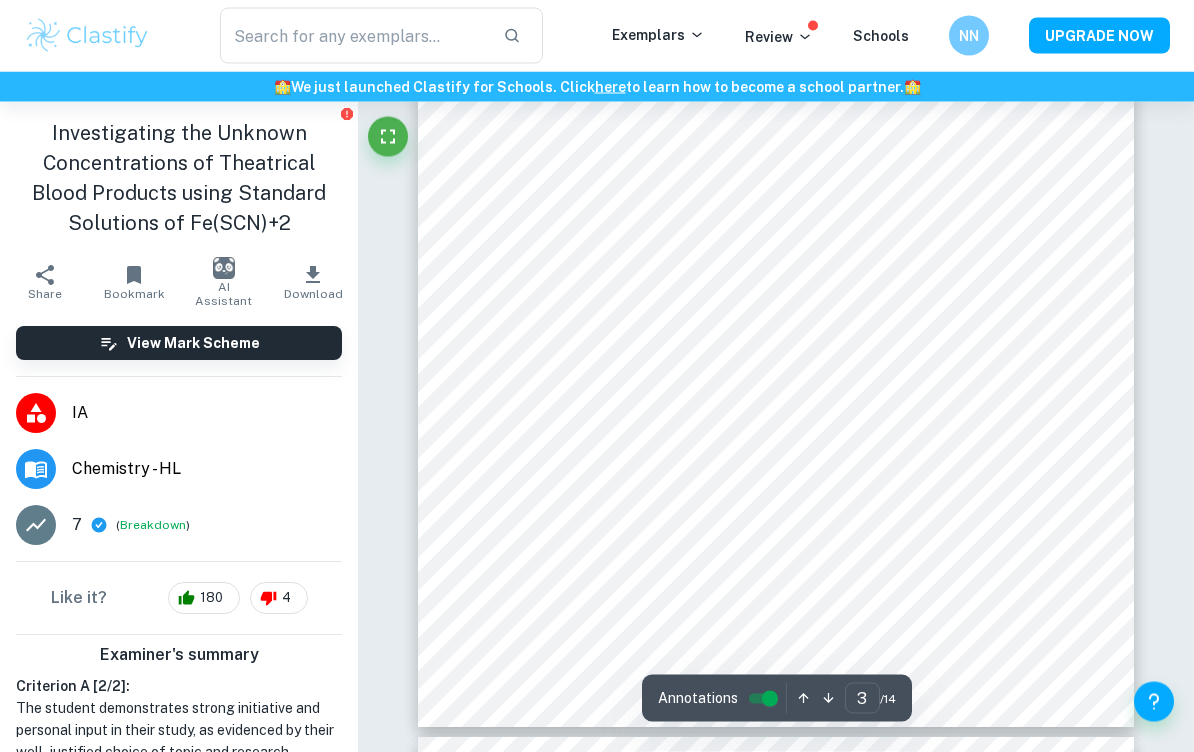 scroll, scrollTop: 2689, scrollLeft: 0, axis: vertical 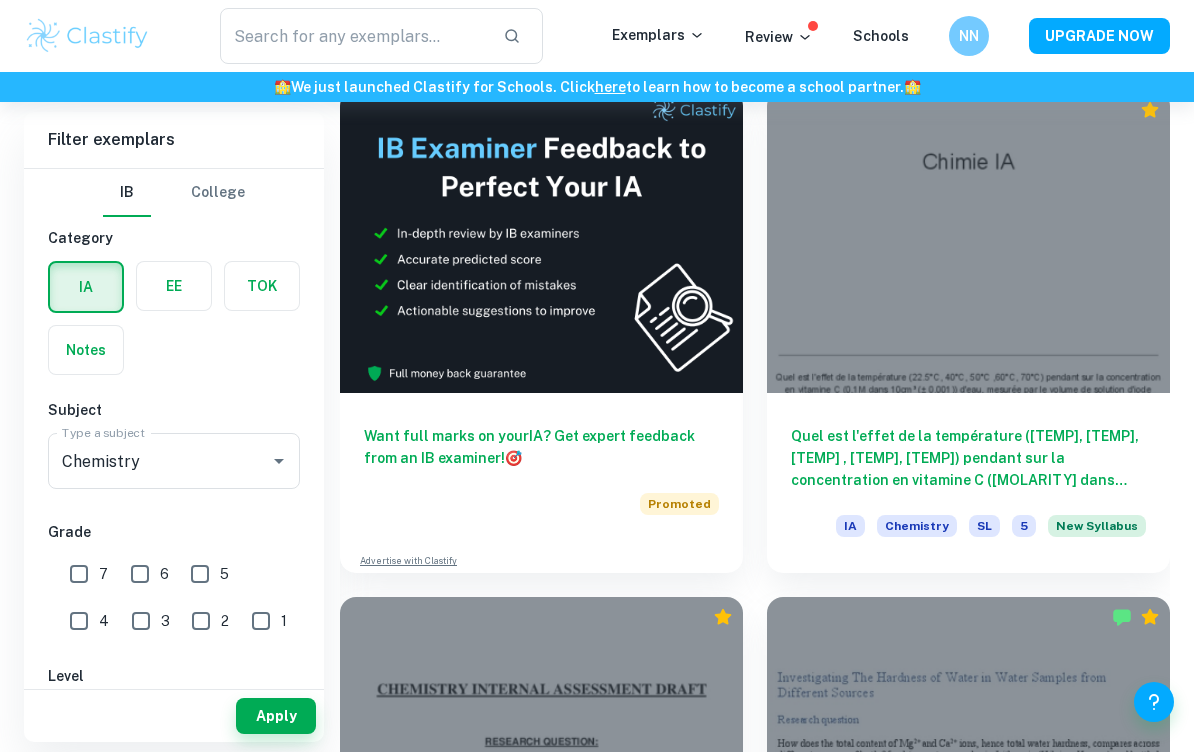 click at bounding box center [968, 241] 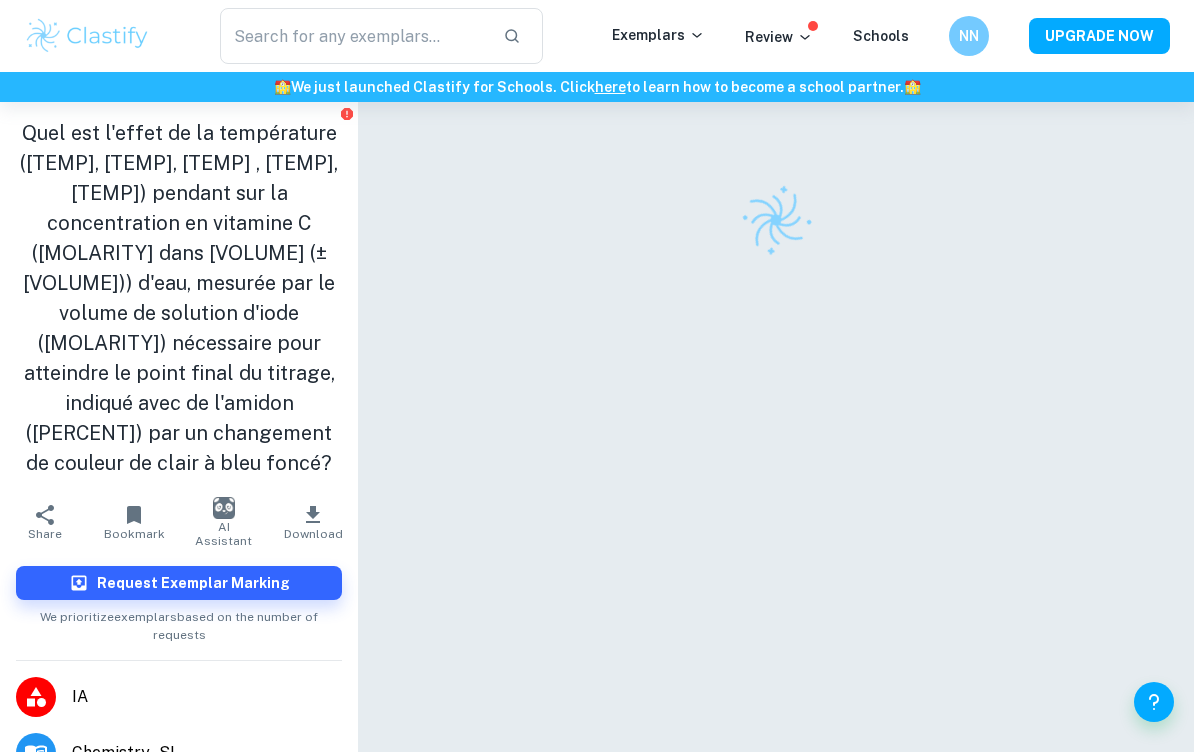 scroll, scrollTop: 0, scrollLeft: 0, axis: both 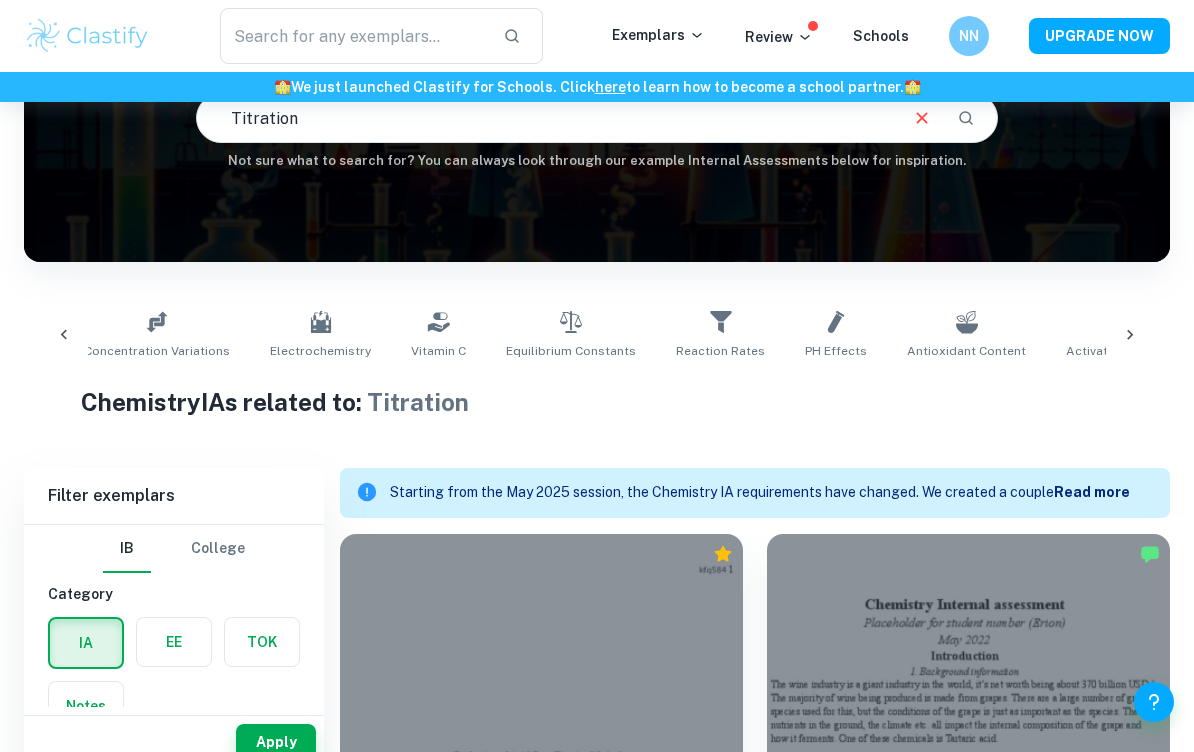 click 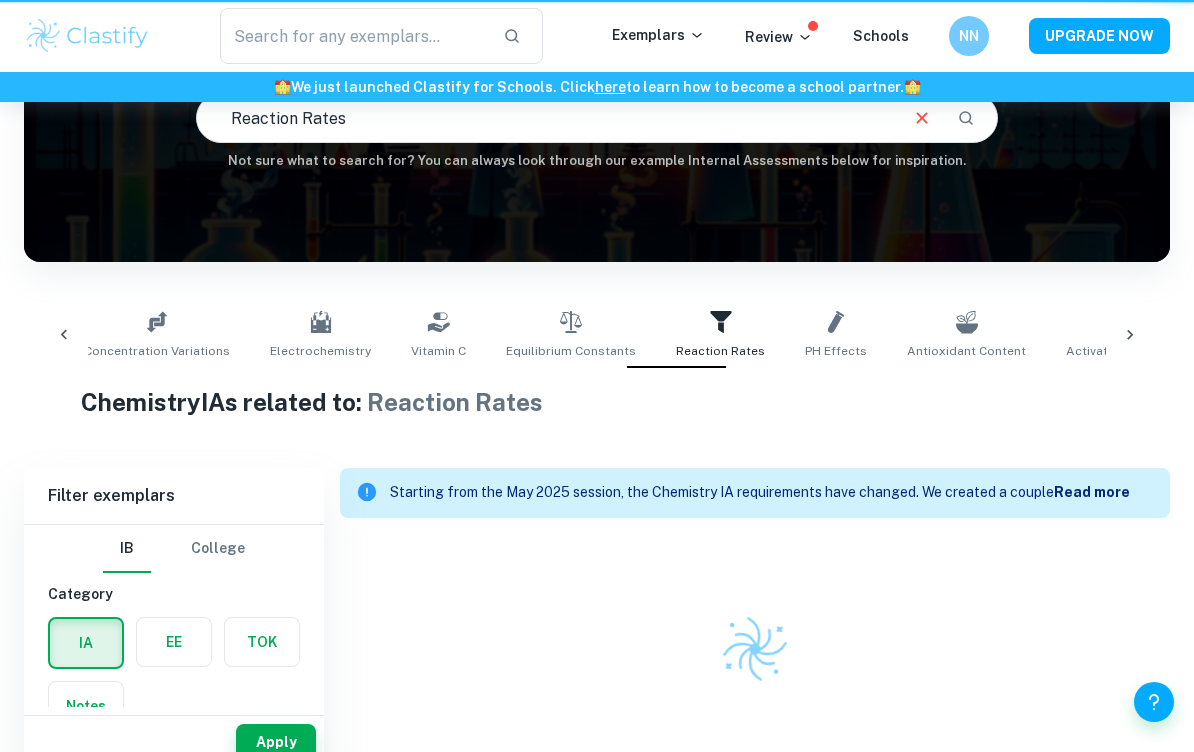 type on "Reaction Rates" 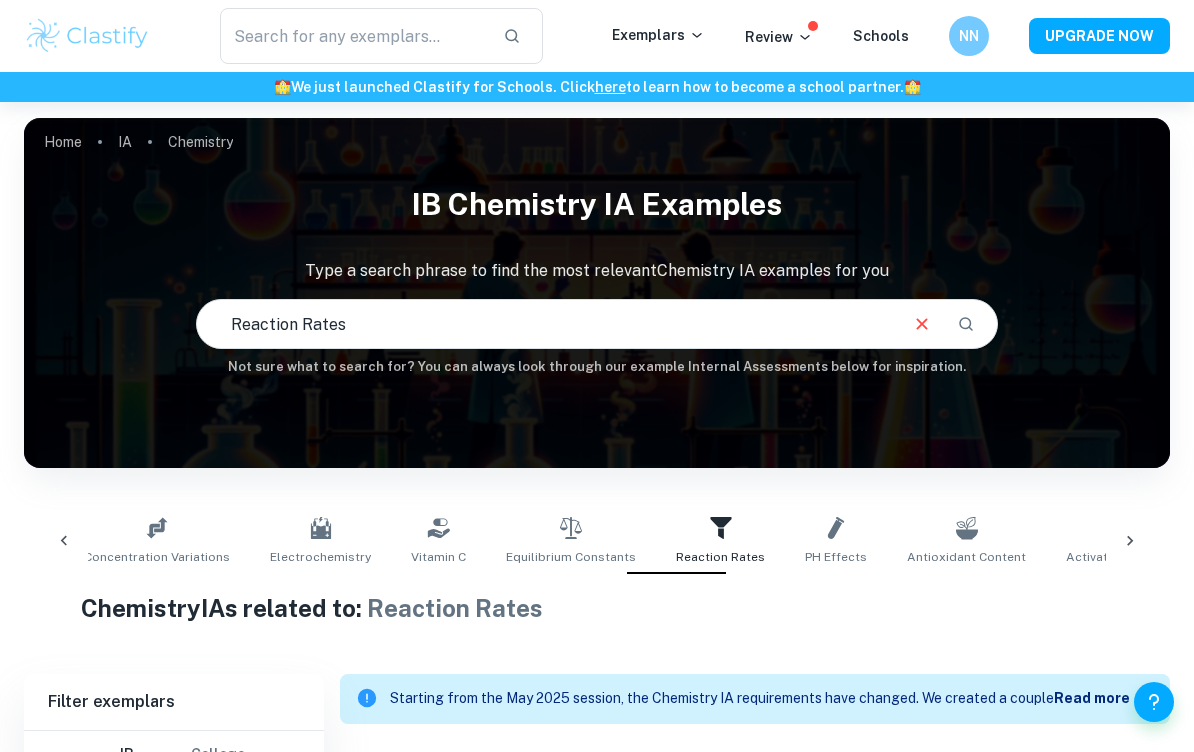click on "Home IA Chemistry IB Chemistry IA examples Type a search phrase to find the most relevant  Chemistry   IA    examples for you Reaction Rates ​ Not sure what to search for? You can always look through our example Internal Assessments below for inspiration." at bounding box center [597, 118] 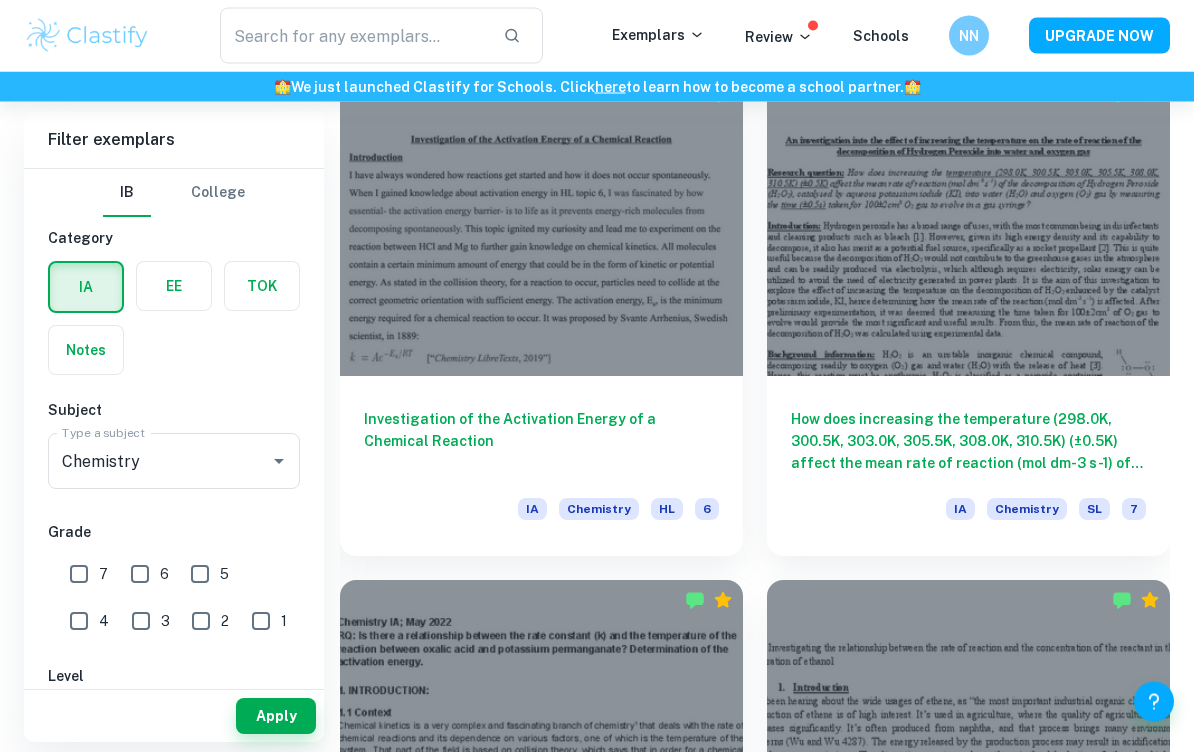 scroll, scrollTop: 3704, scrollLeft: 0, axis: vertical 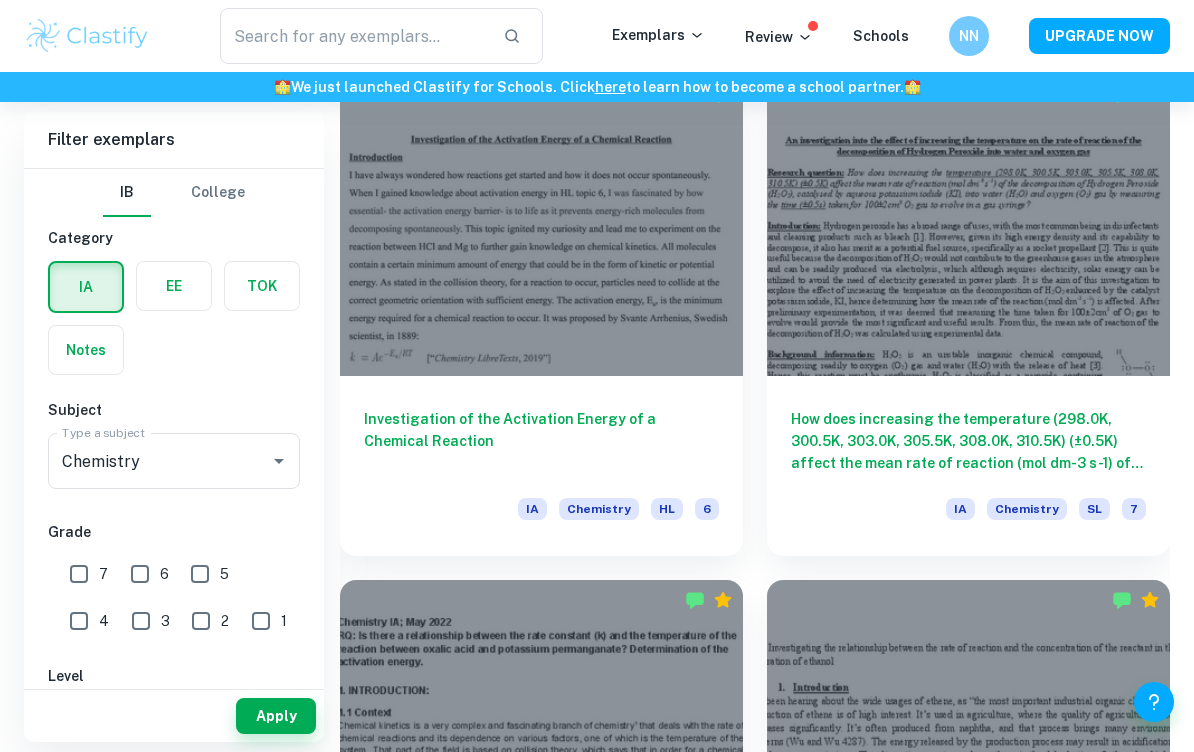 click at bounding box center (968, 225) 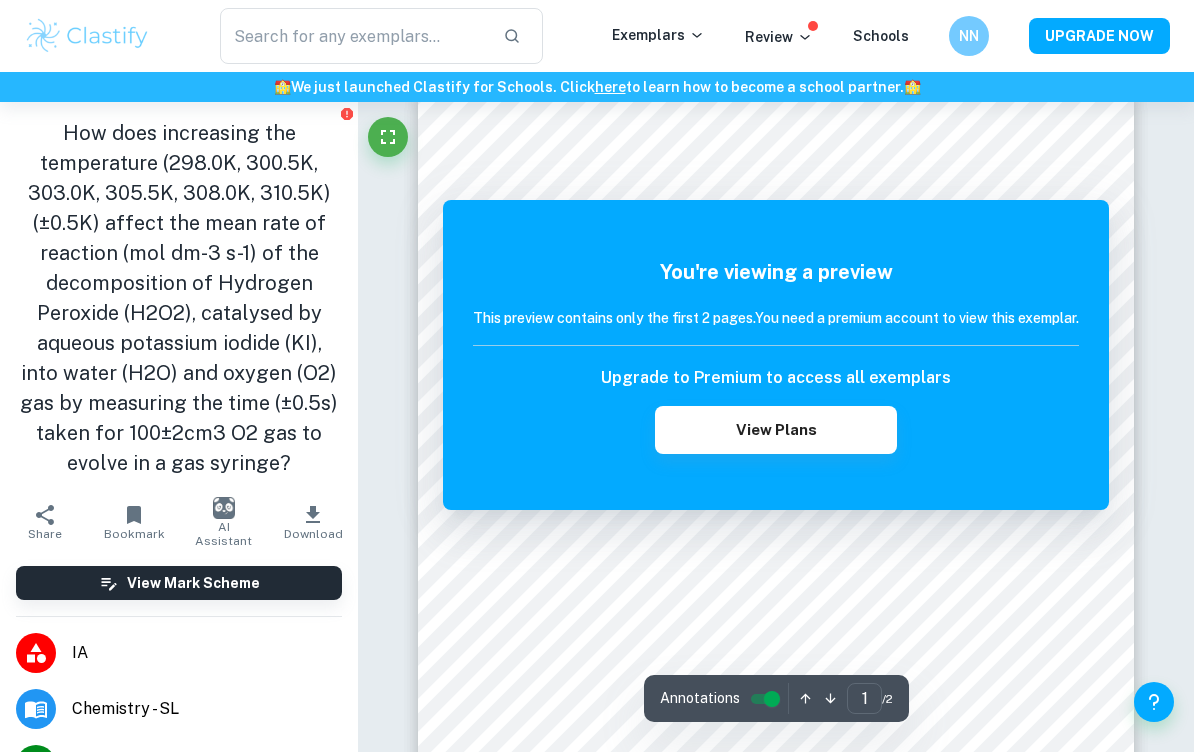 scroll, scrollTop: 38, scrollLeft: 0, axis: vertical 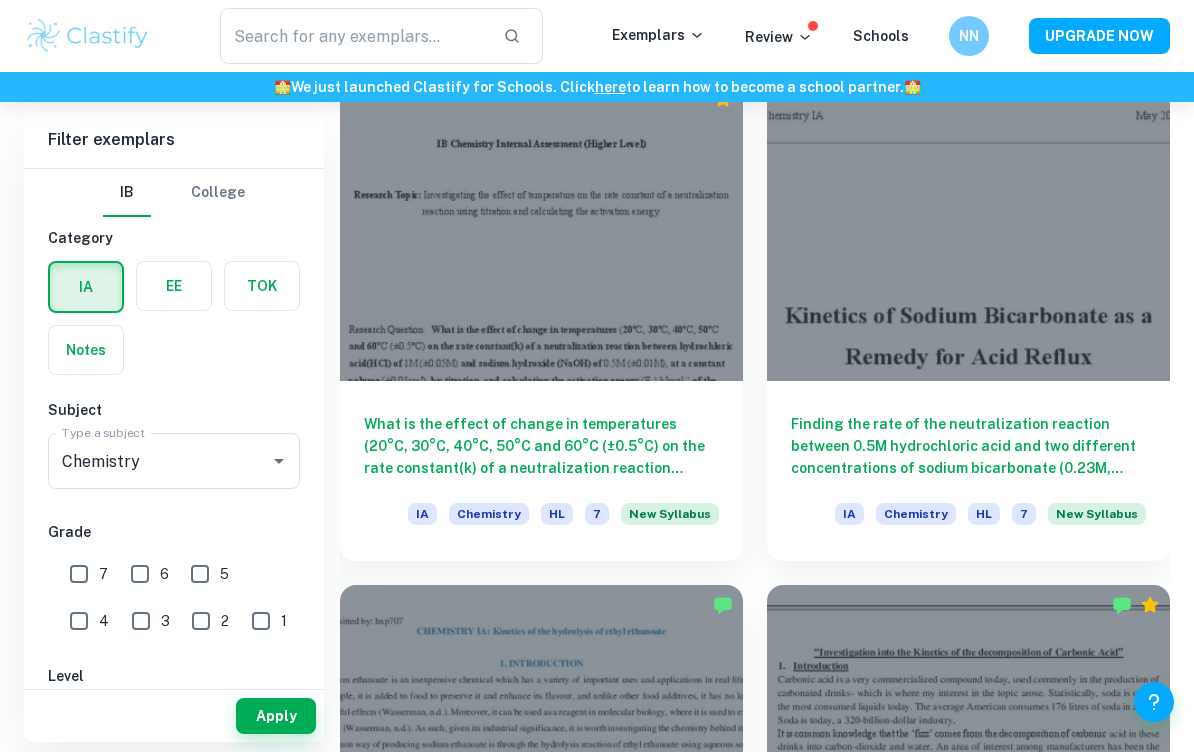click at bounding box center [541, 230] 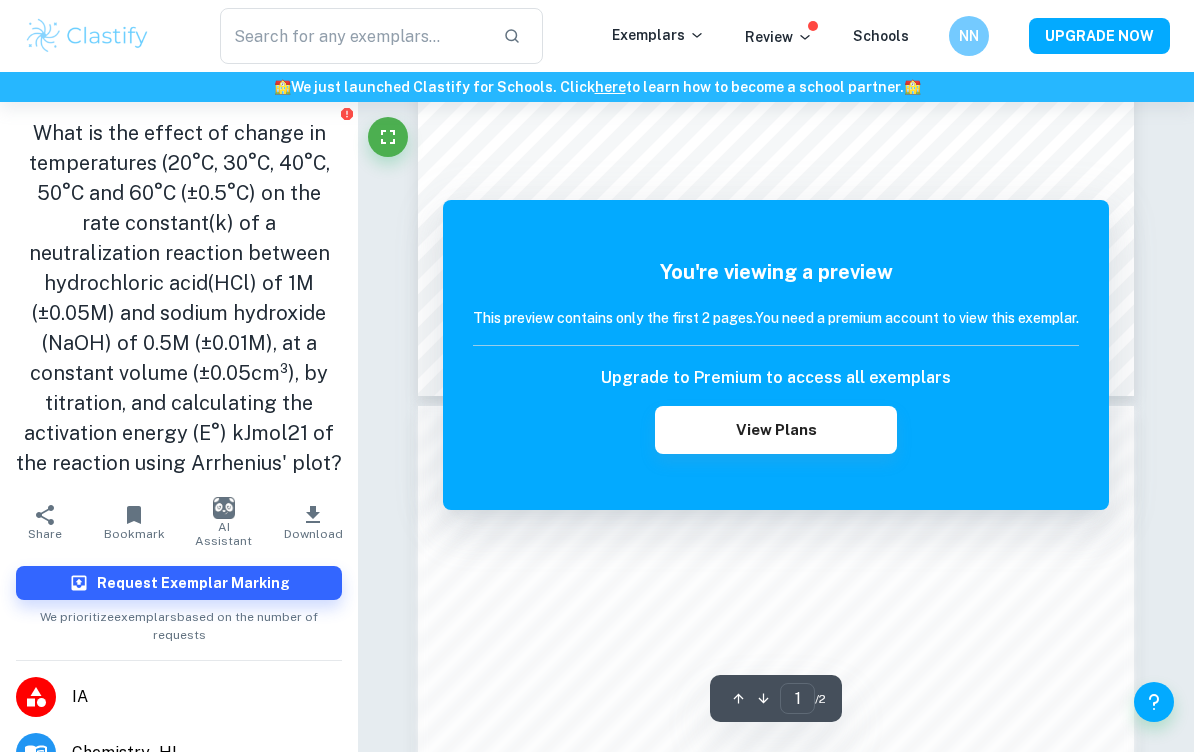 scroll, scrollTop: 650, scrollLeft: 0, axis: vertical 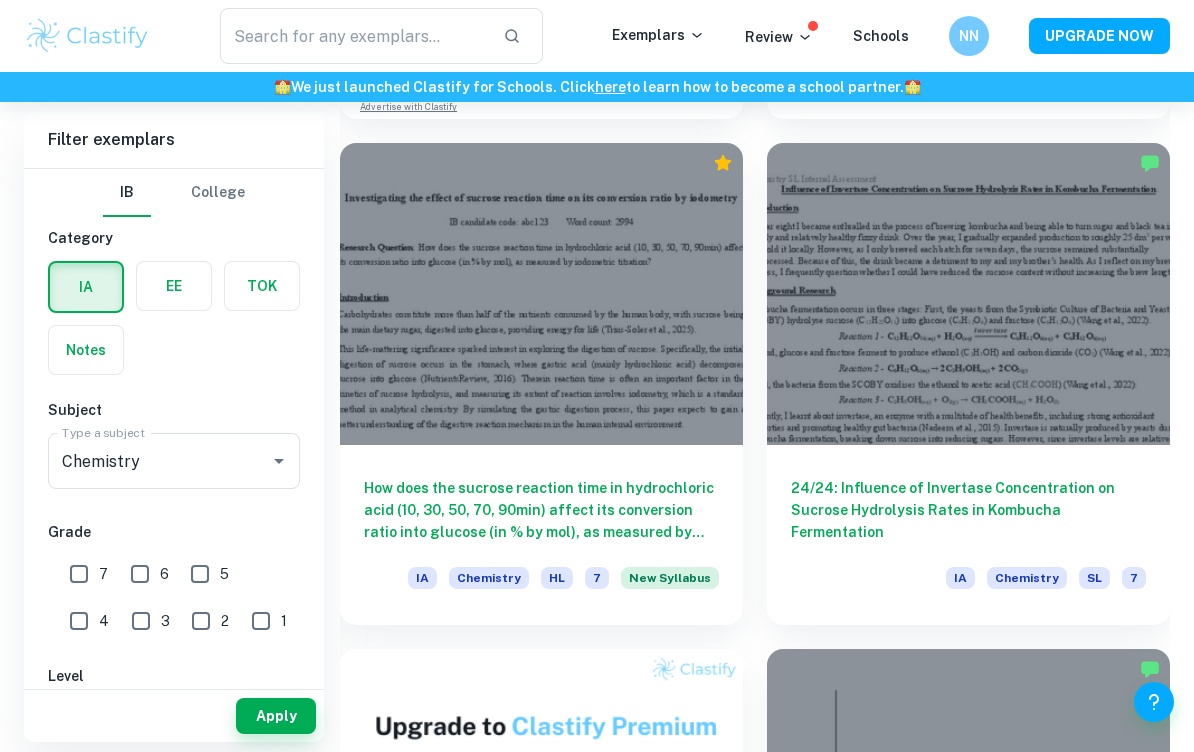 click at bounding box center (968, 294) 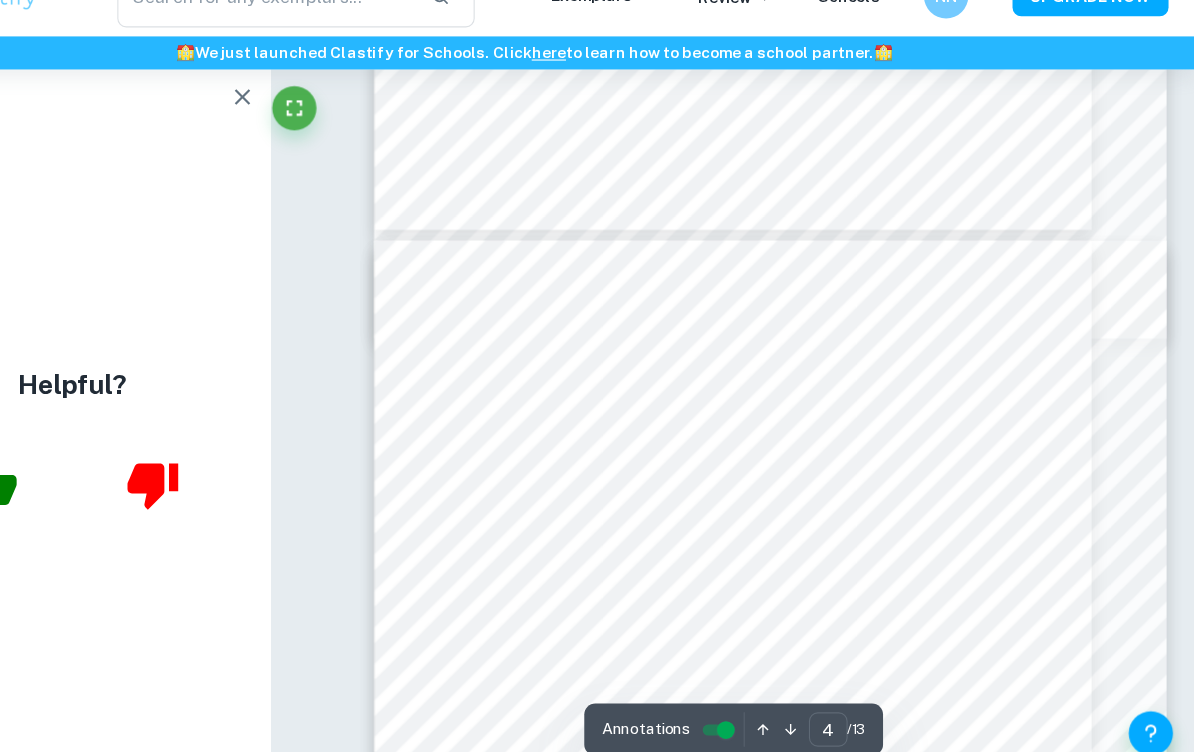 scroll, scrollTop: 2848, scrollLeft: 0, axis: vertical 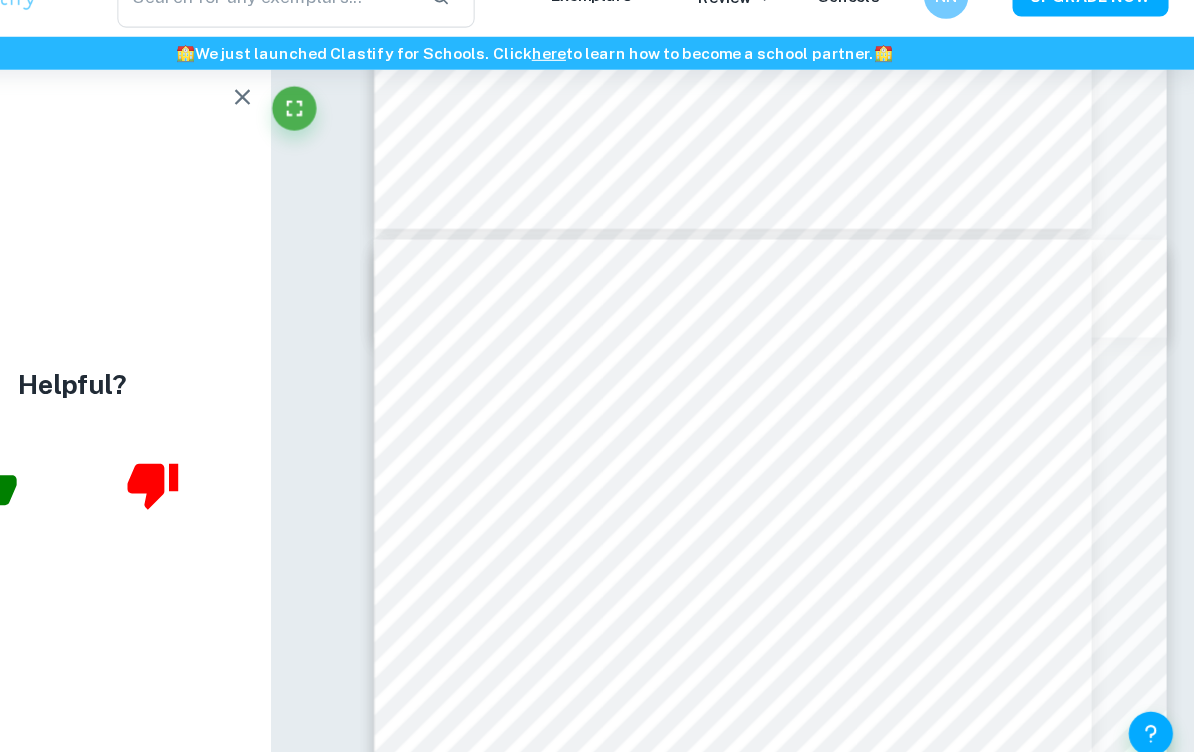 click at bounding box center (333, 127) 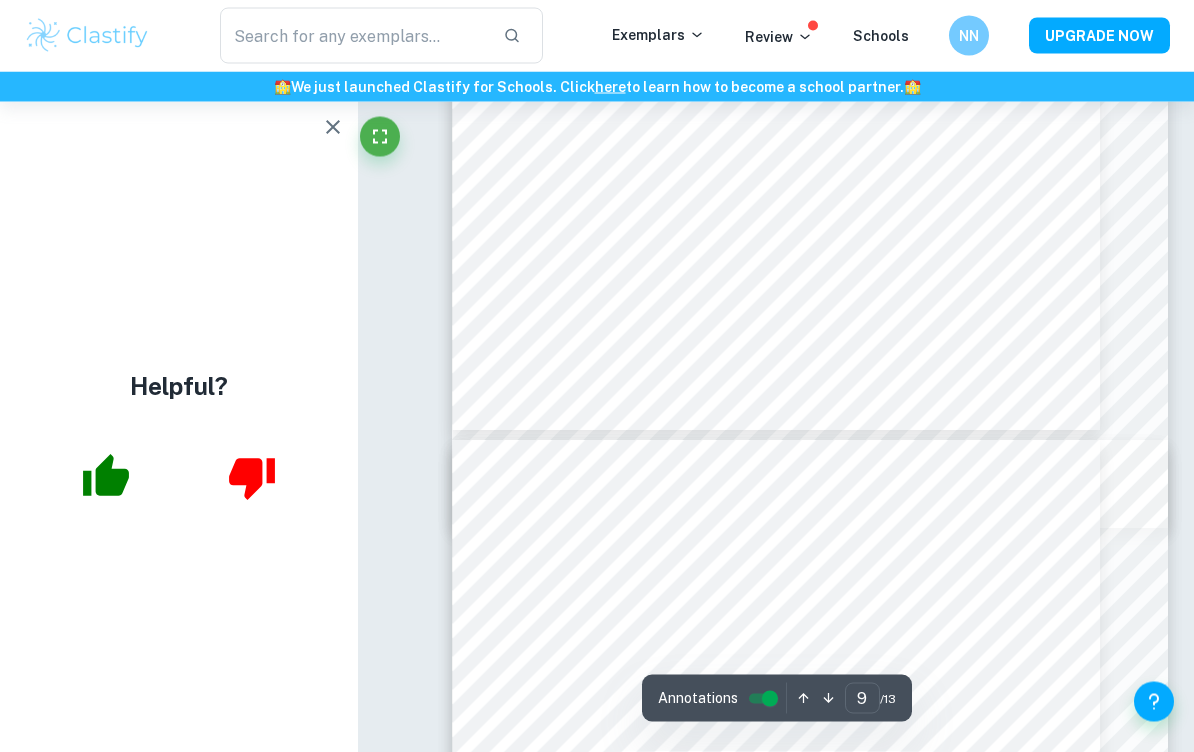 scroll, scrollTop: 8322, scrollLeft: 0, axis: vertical 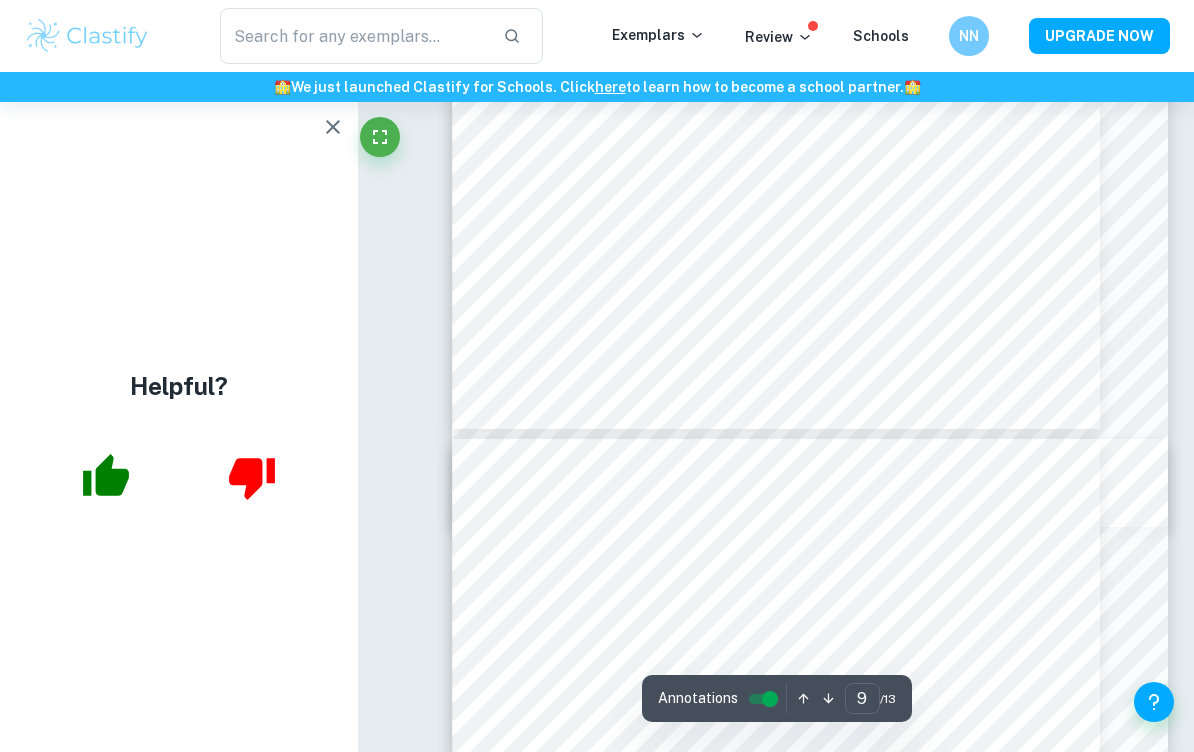 click 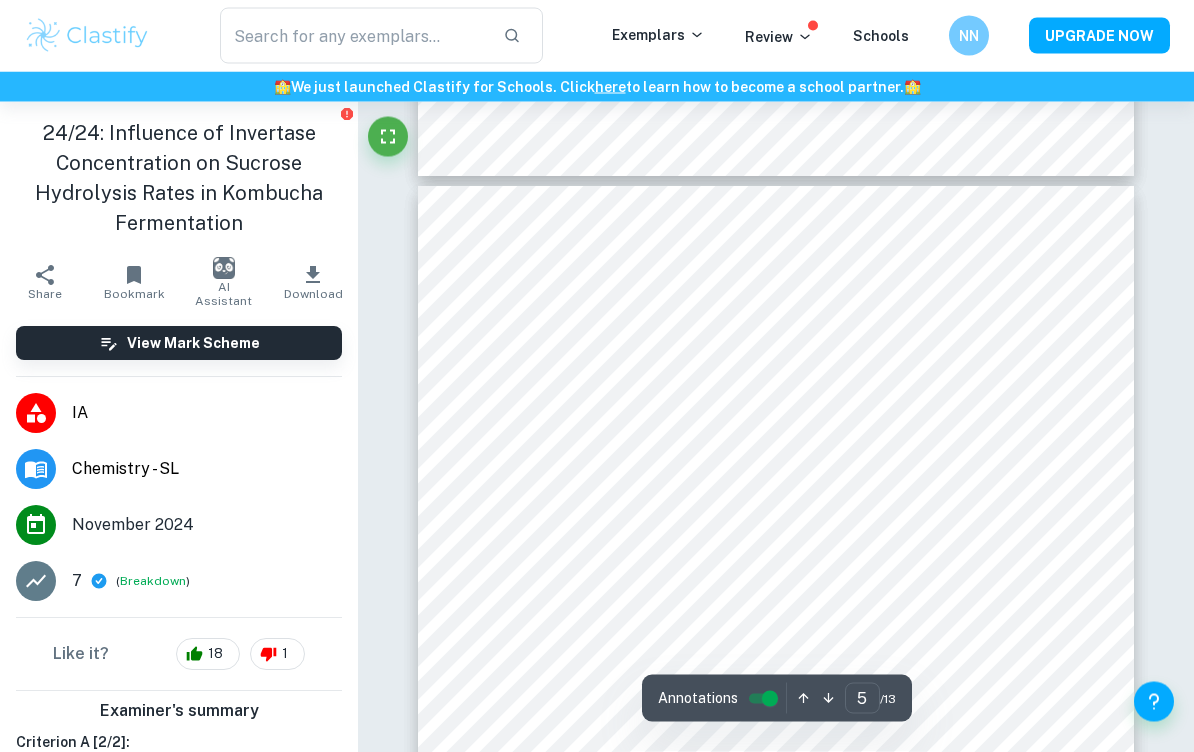 scroll, scrollTop: 4263, scrollLeft: 0, axis: vertical 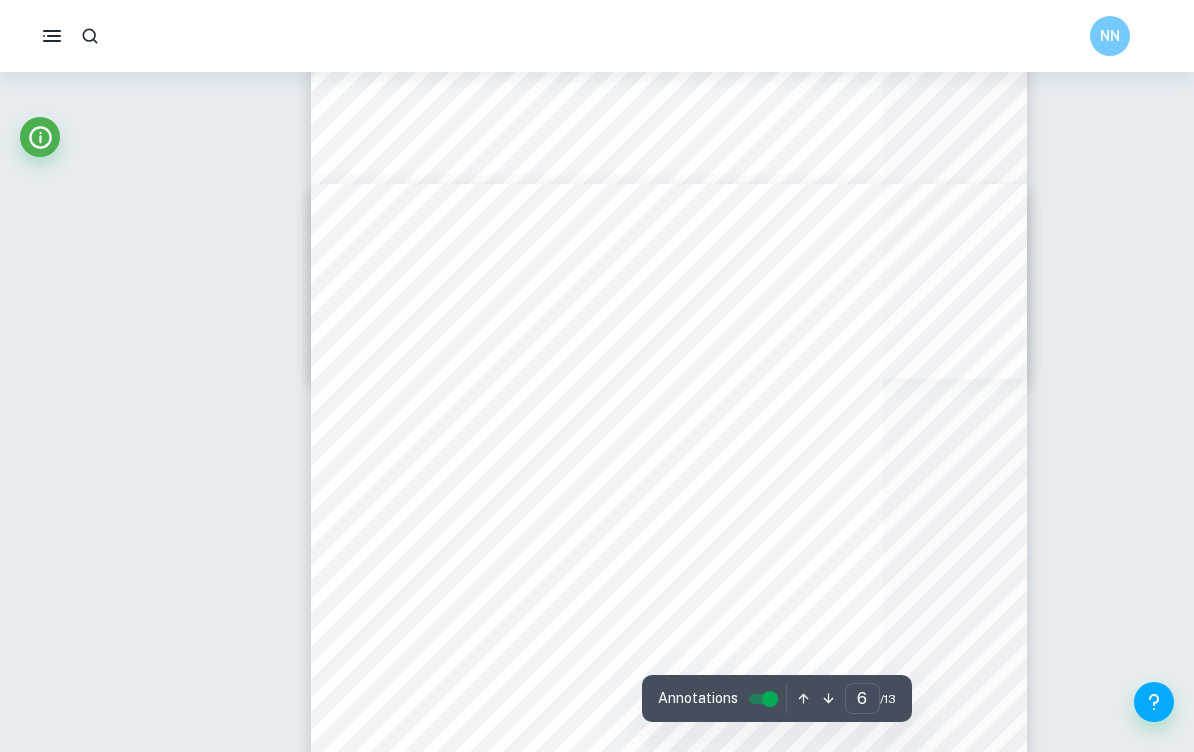 type on "3" 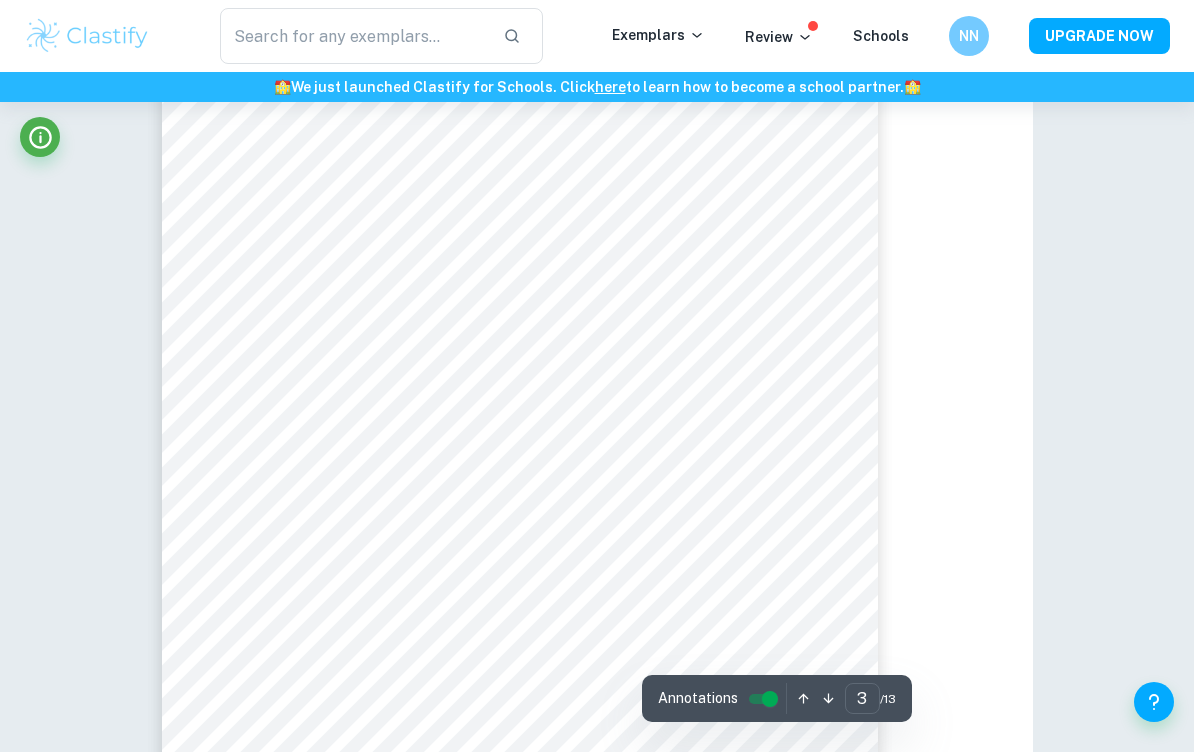 scroll, scrollTop: 2818, scrollLeft: 0, axis: vertical 